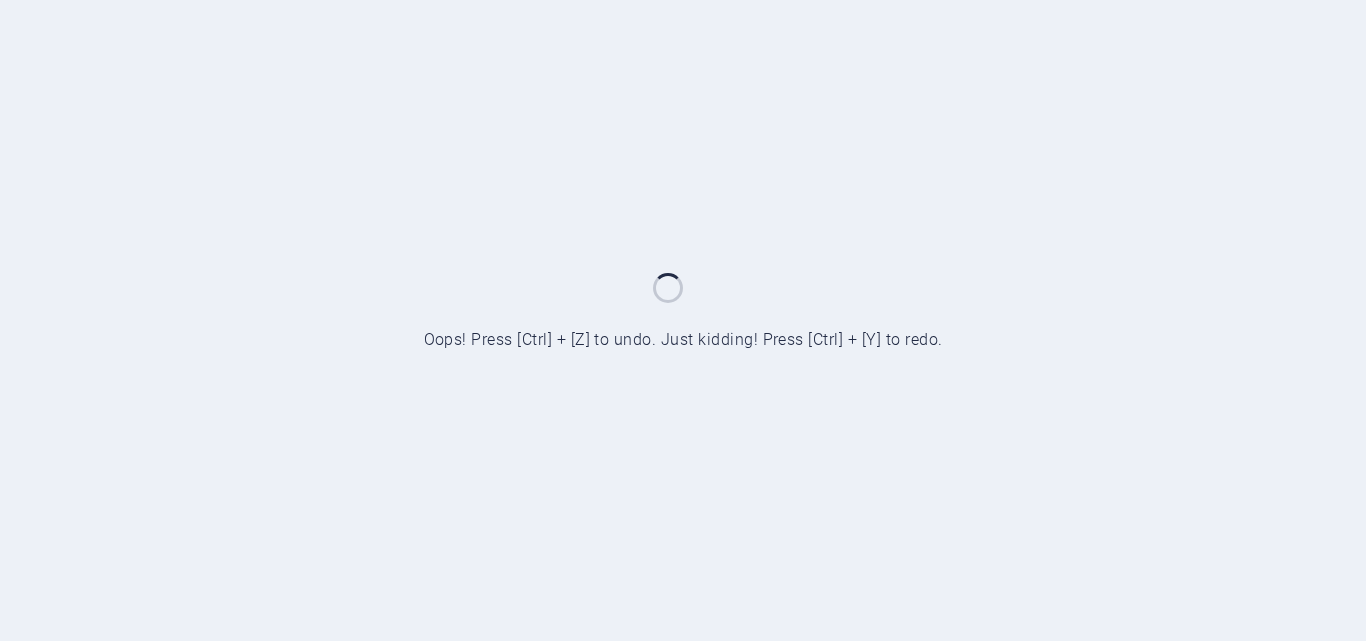 scroll, scrollTop: 0, scrollLeft: 0, axis: both 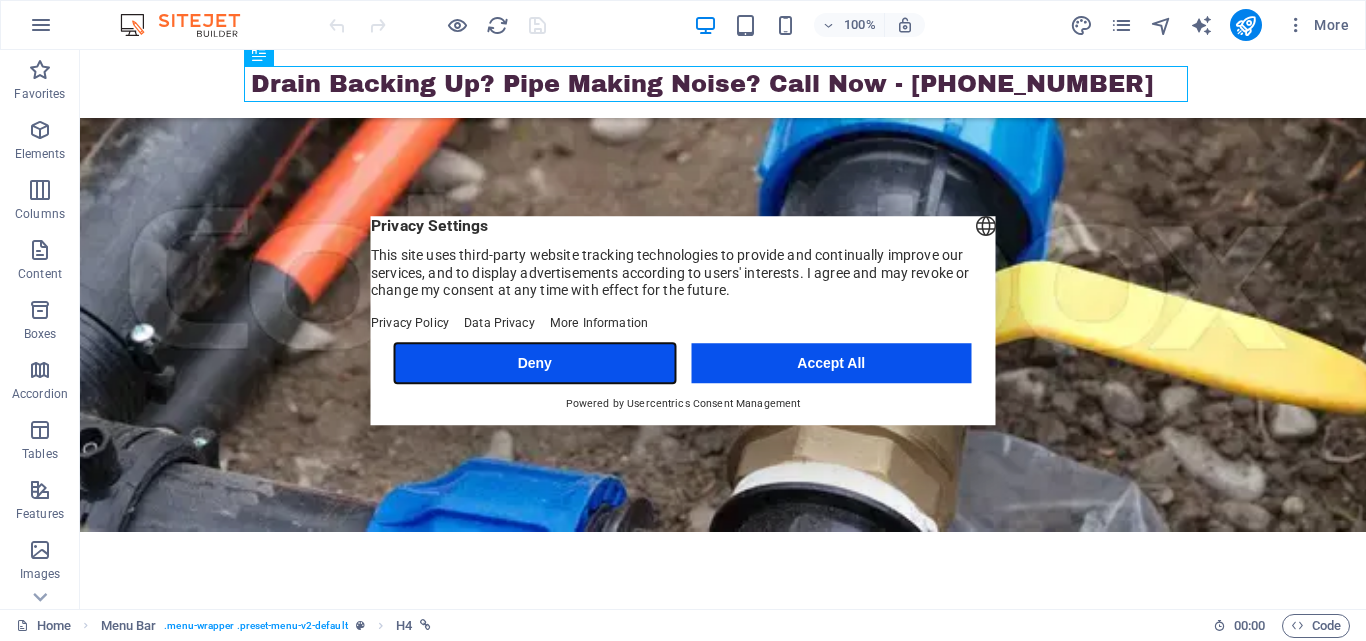 click on "Deny" at bounding box center (535, 363) 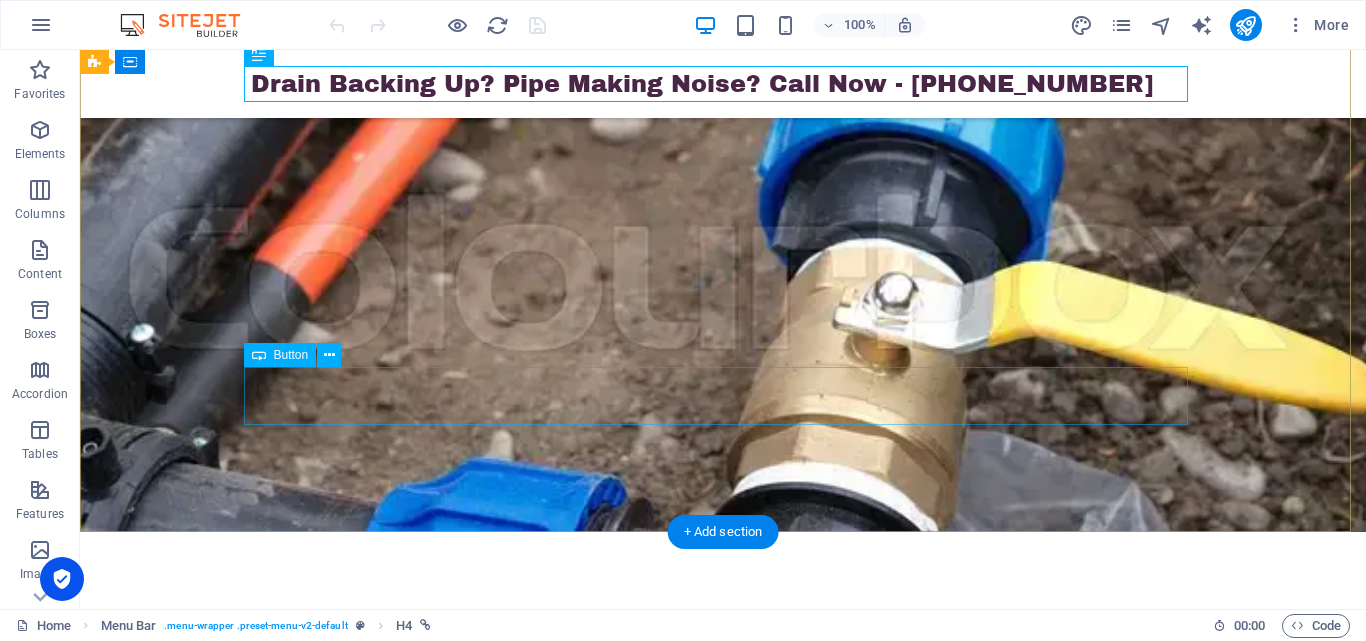 scroll, scrollTop: 0, scrollLeft: 0, axis: both 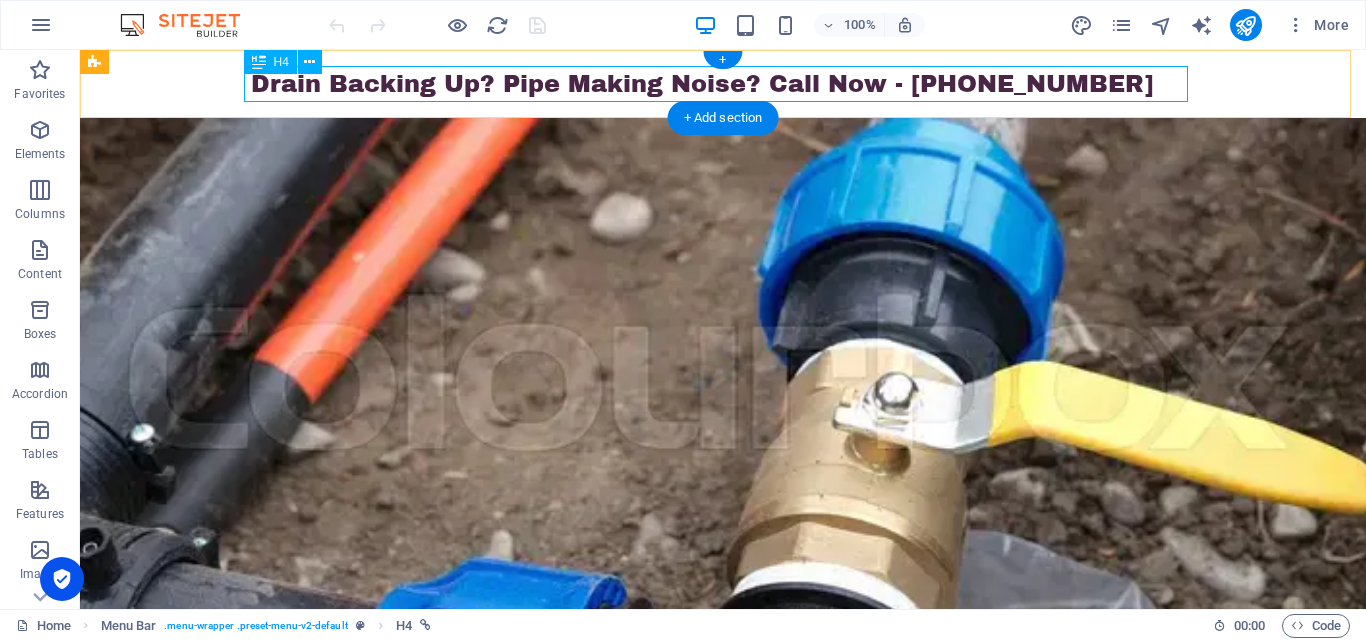 click on "Drain Backing Up? Pipe Making Noise? Call Now - +1 678-218-1790" at bounding box center (723, 84) 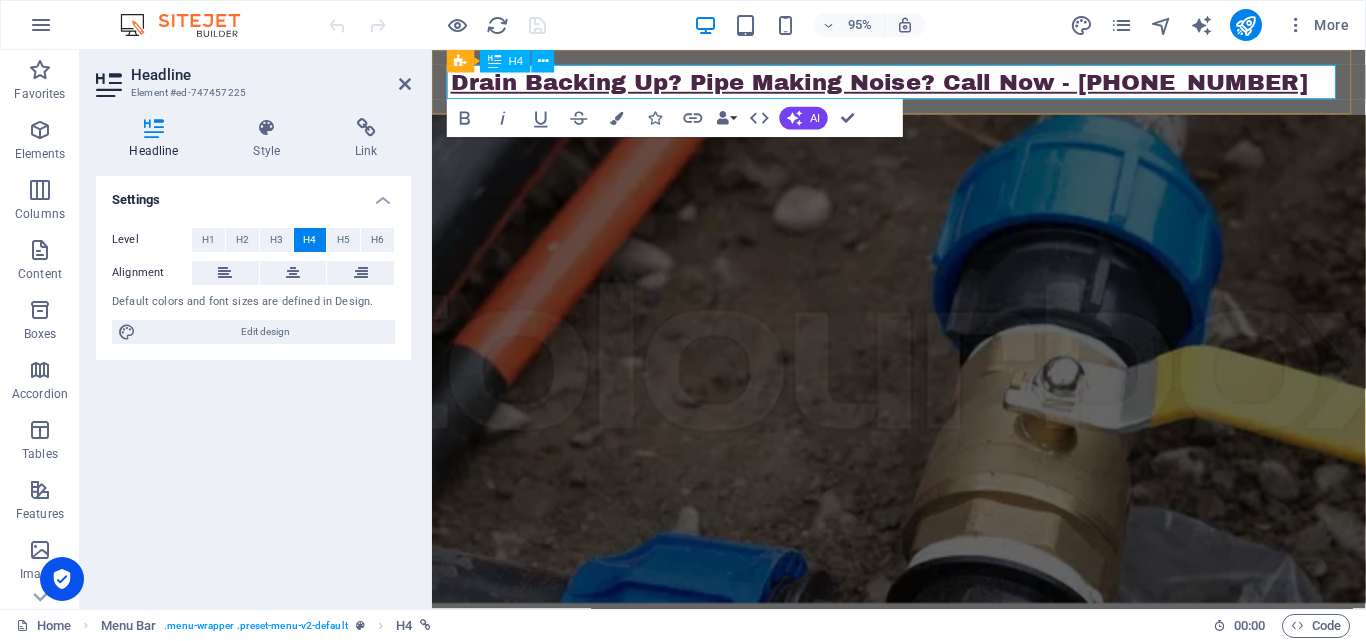click on "Drain Backing Up? Pipe Making Noise? Call Now - +1 678-218-1790" at bounding box center (903, 84) 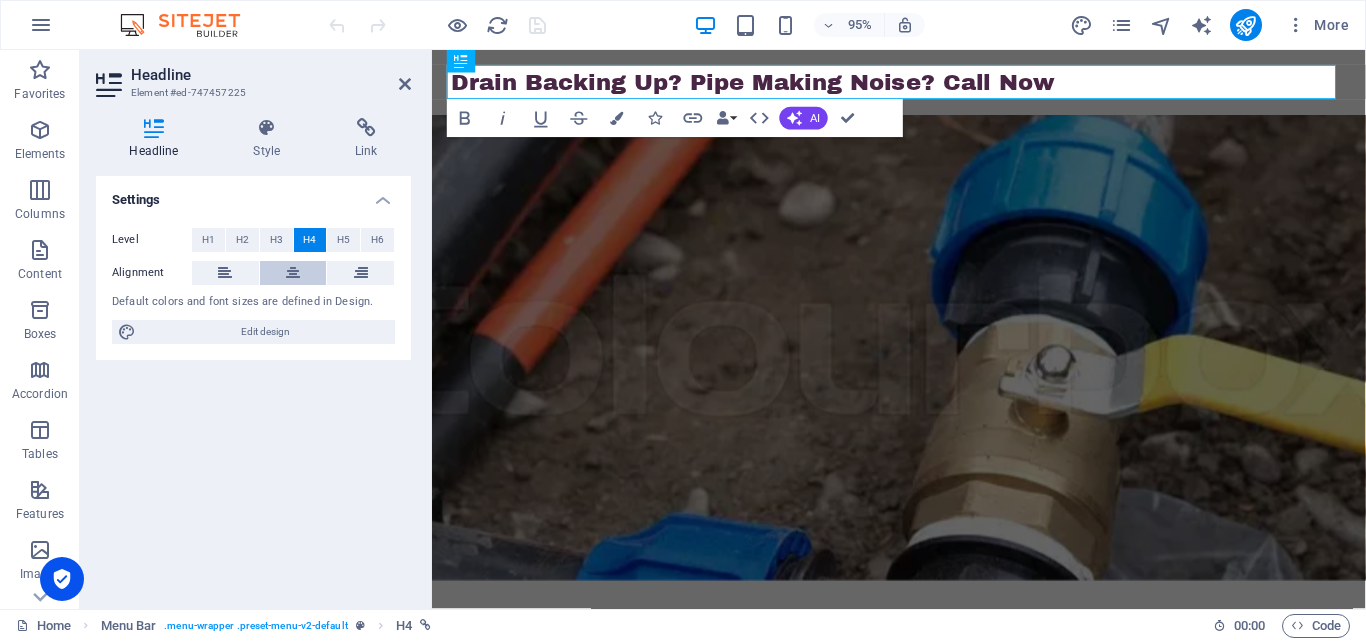 click at bounding box center [293, 273] 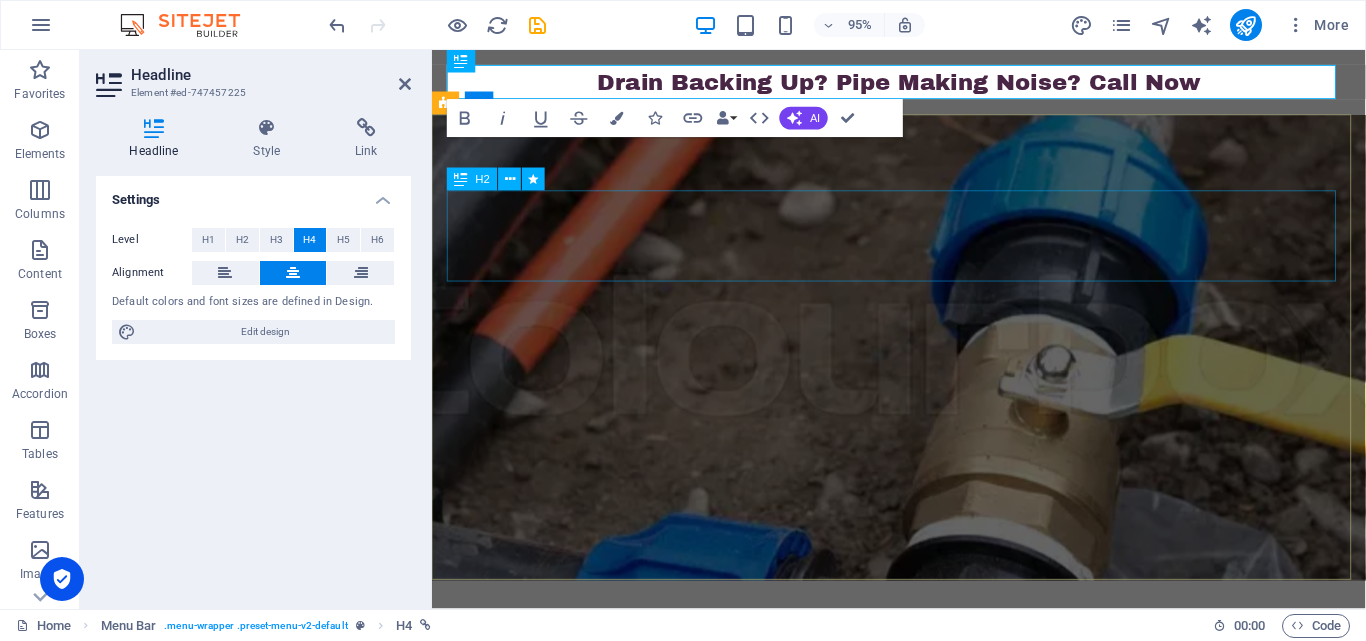 click on "Prompt Plumbing Solutions to Keep Your Home Running Smoothly" at bounding box center [924, 736] 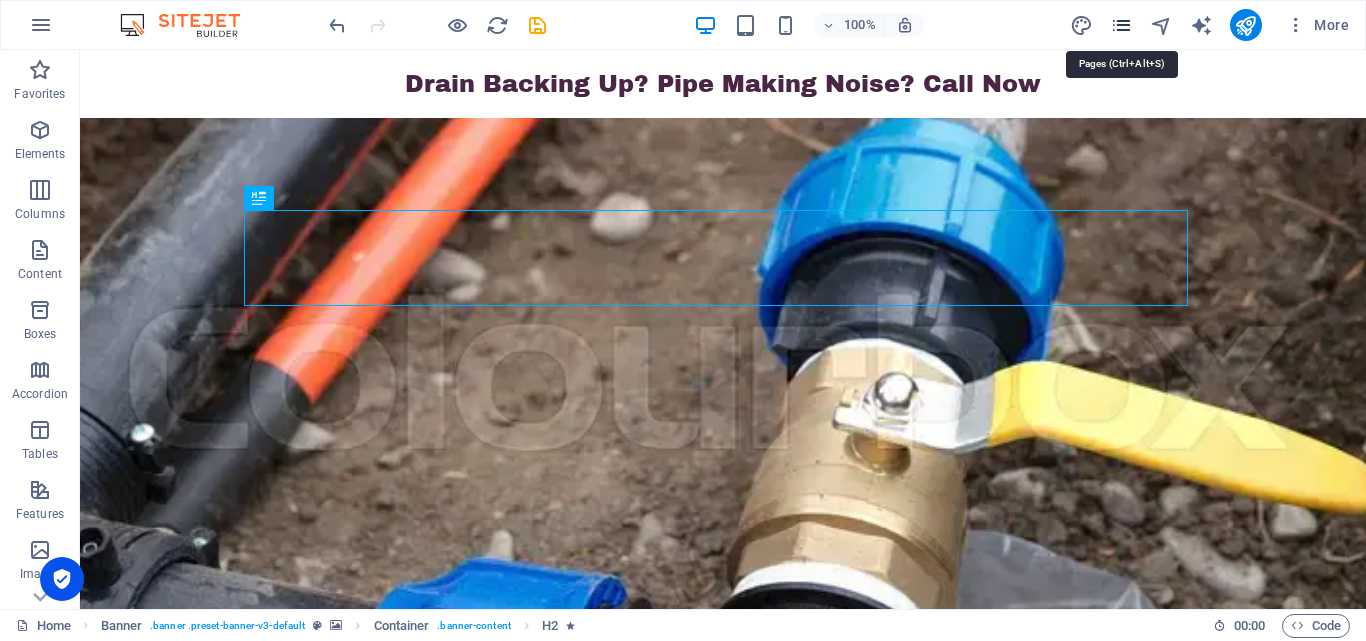 click at bounding box center (1121, 25) 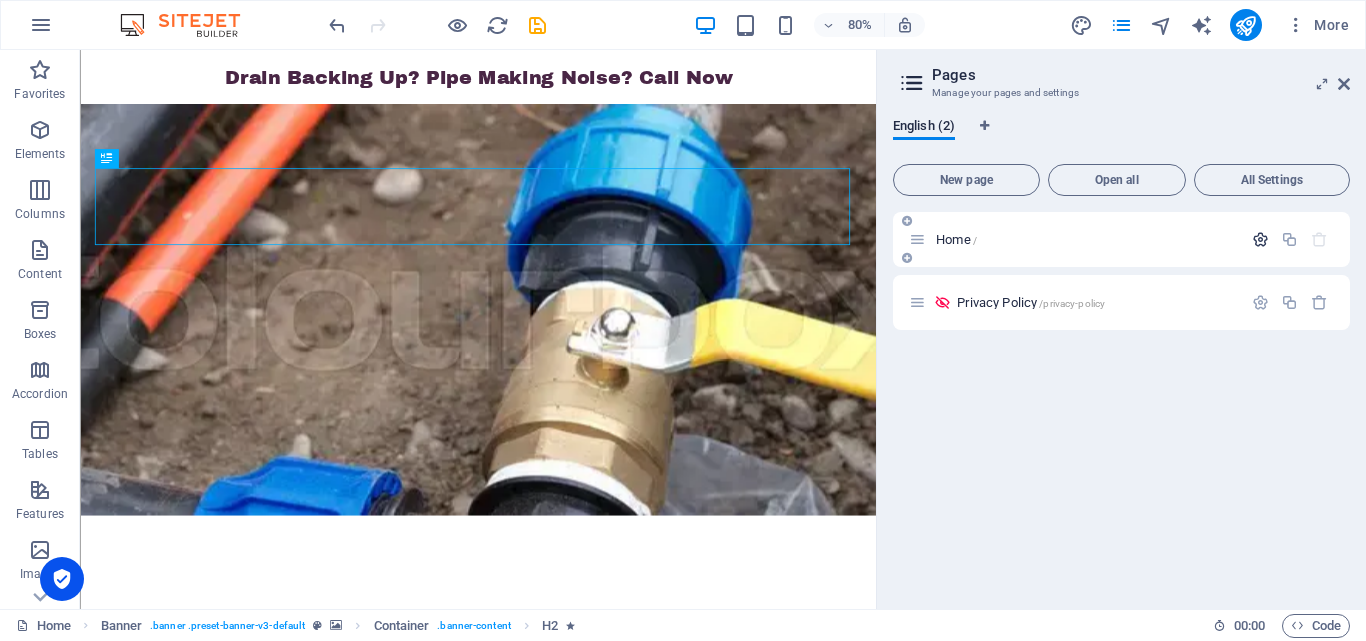 click at bounding box center [1260, 239] 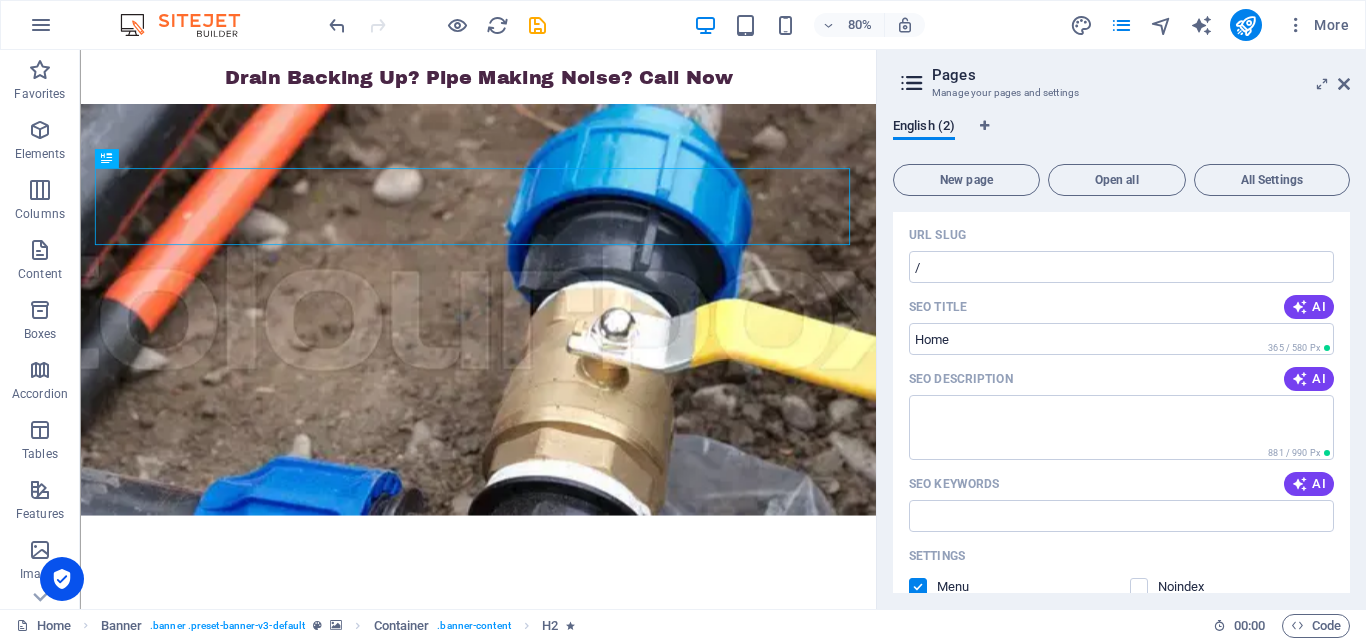 scroll, scrollTop: 0, scrollLeft: 0, axis: both 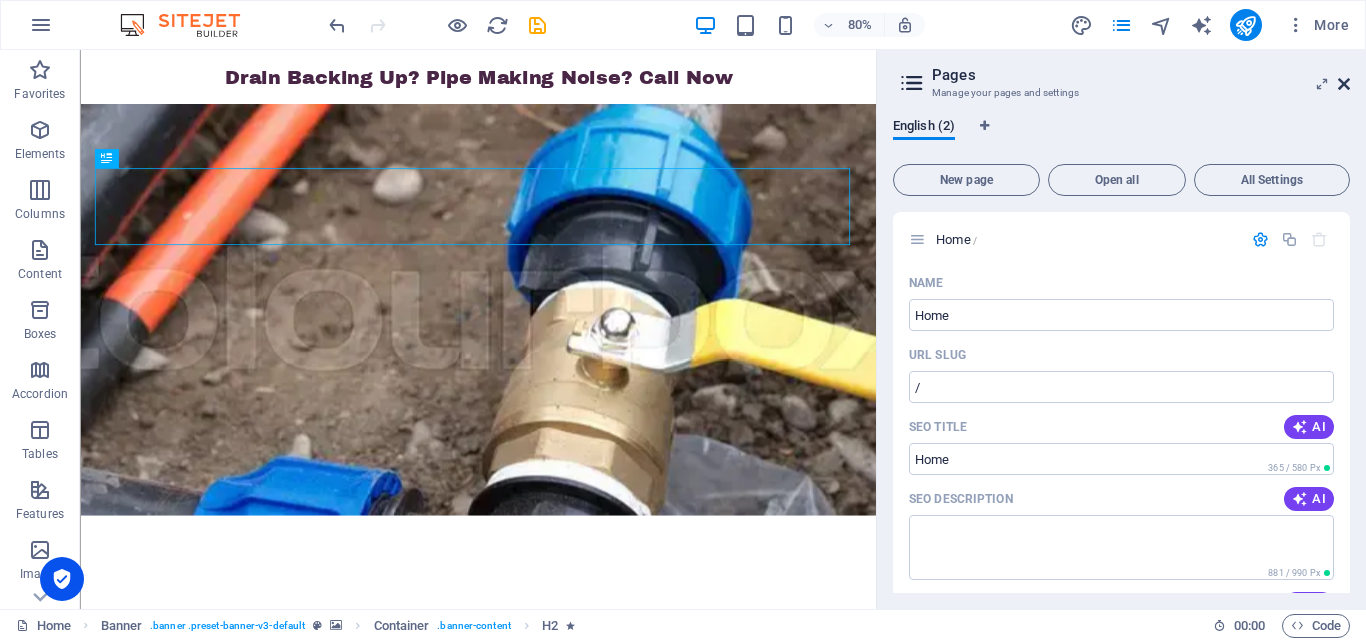 click at bounding box center (1344, 84) 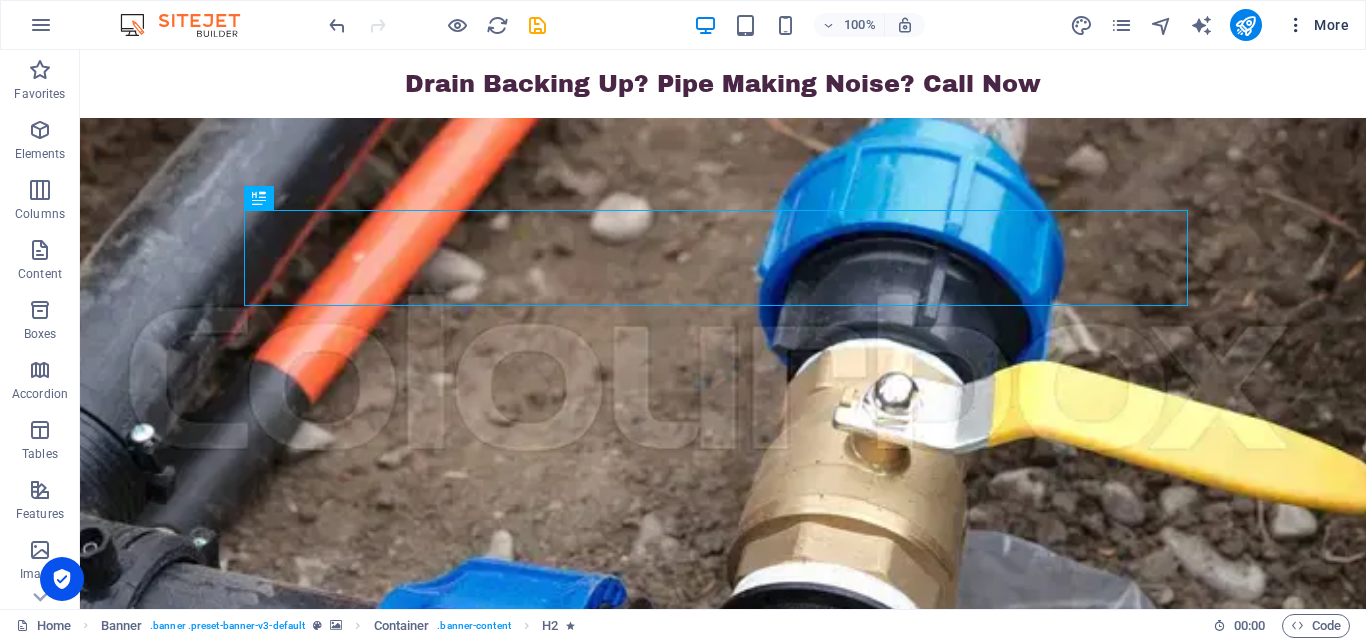 click at bounding box center [1296, 25] 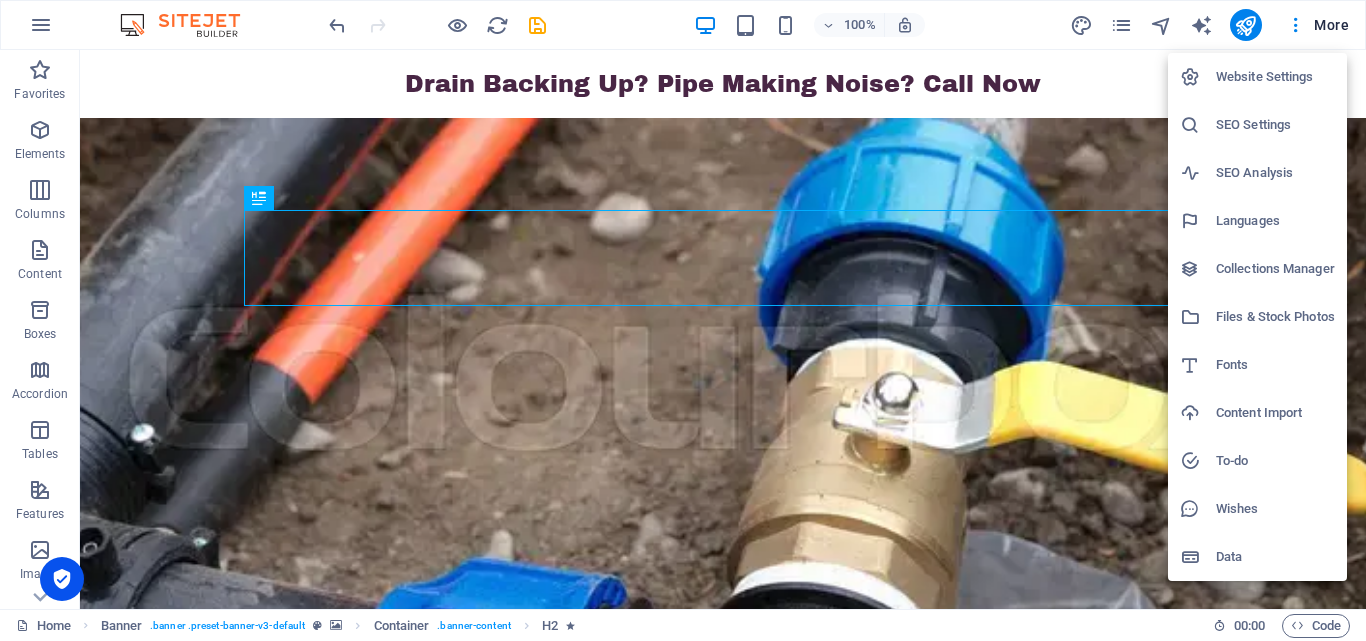click on "Website Settings" at bounding box center (1275, 77) 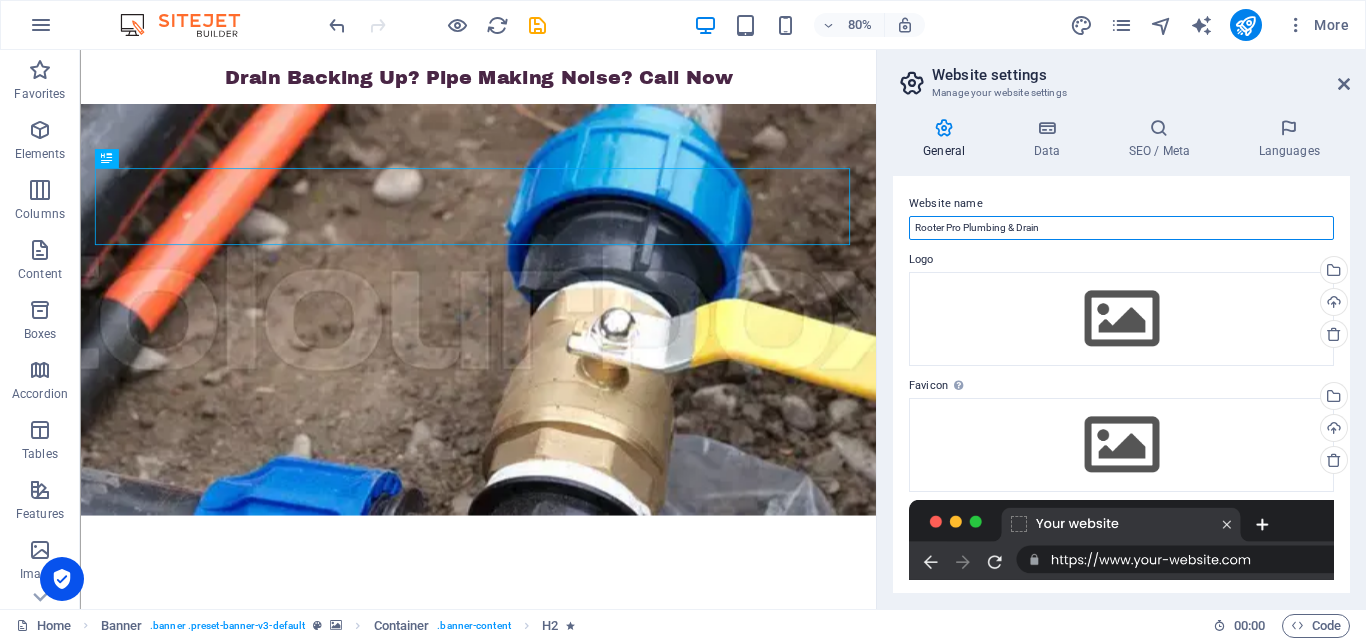 click on "Rooter Pro Plumbing & Drain" at bounding box center (1121, 228) 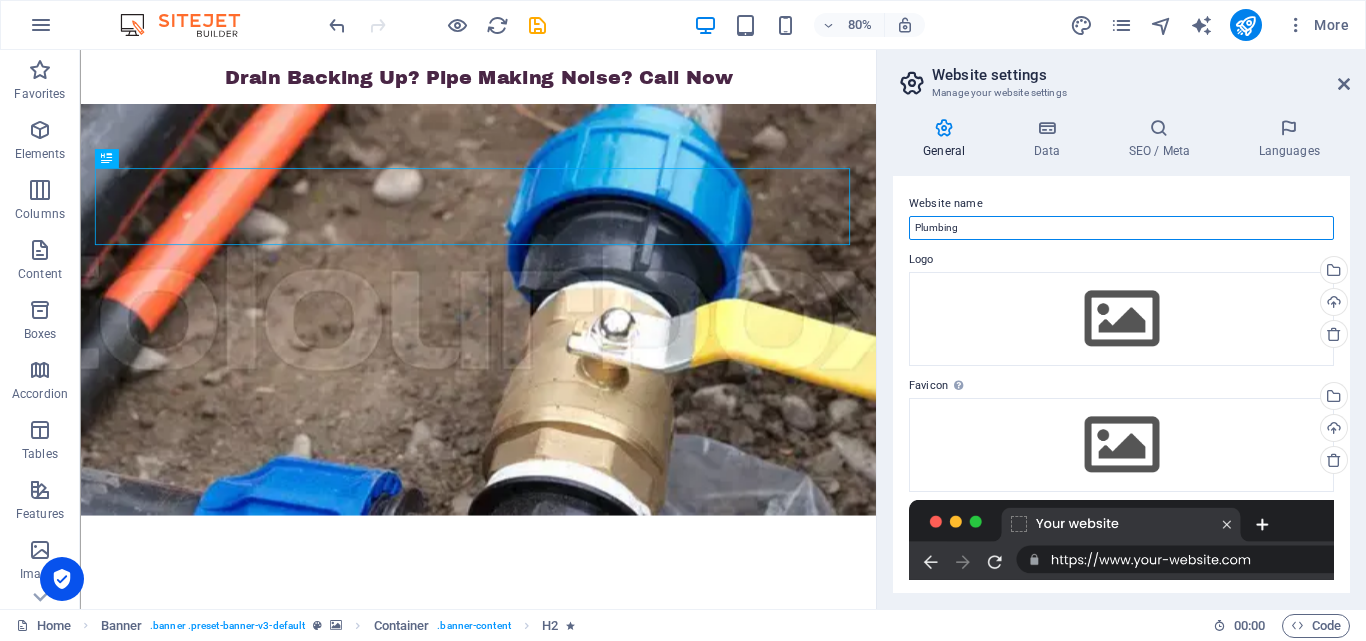 paste on "Chamblee" 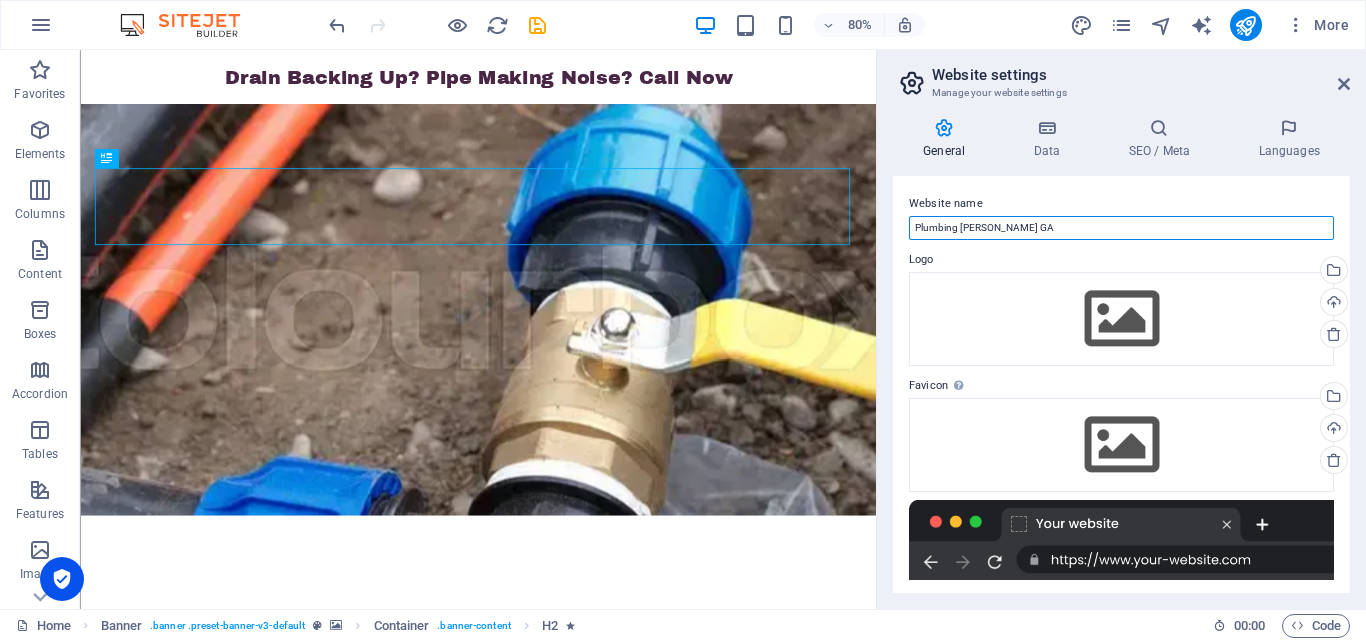 click on "Plumbing [PERSON_NAME] GA" at bounding box center (1121, 228) 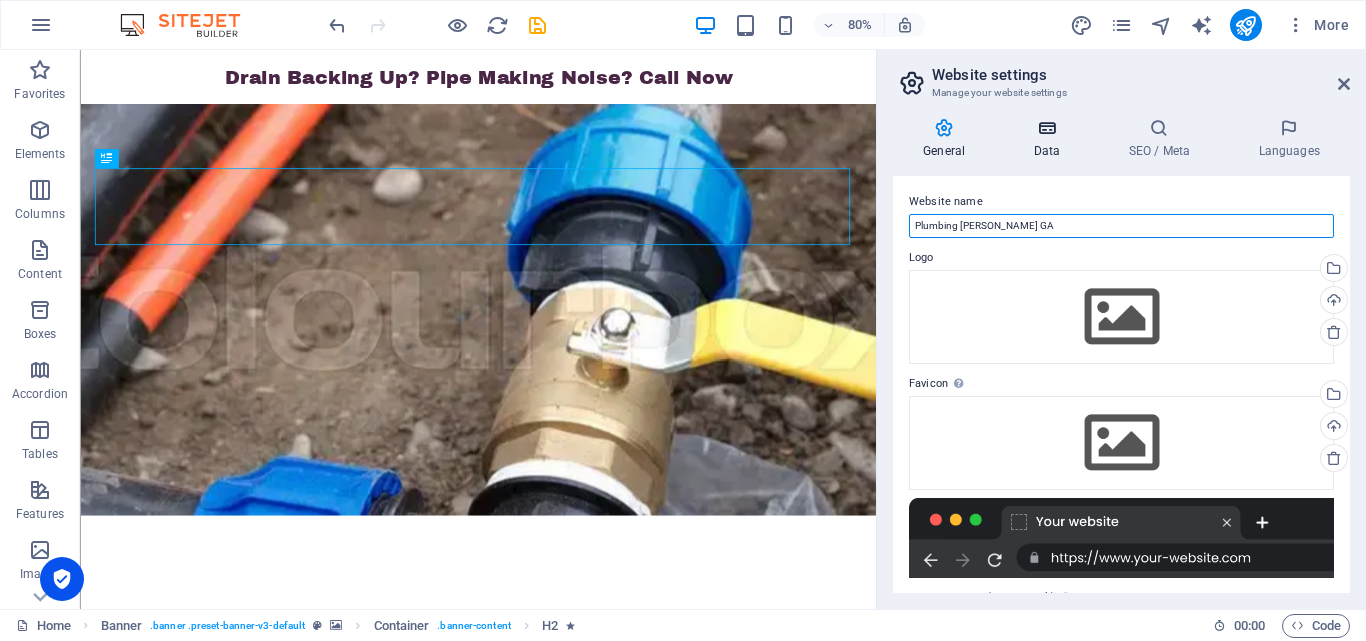 scroll, scrollTop: 0, scrollLeft: 0, axis: both 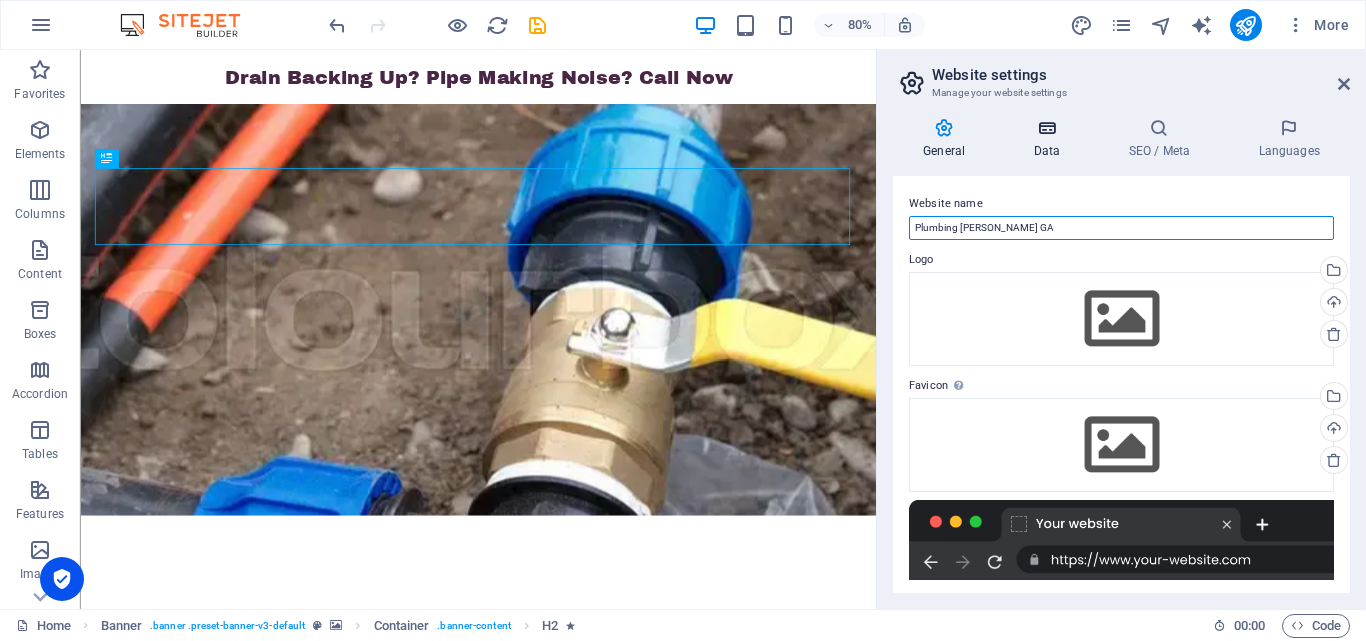 type on "Plumbing [PERSON_NAME] GA" 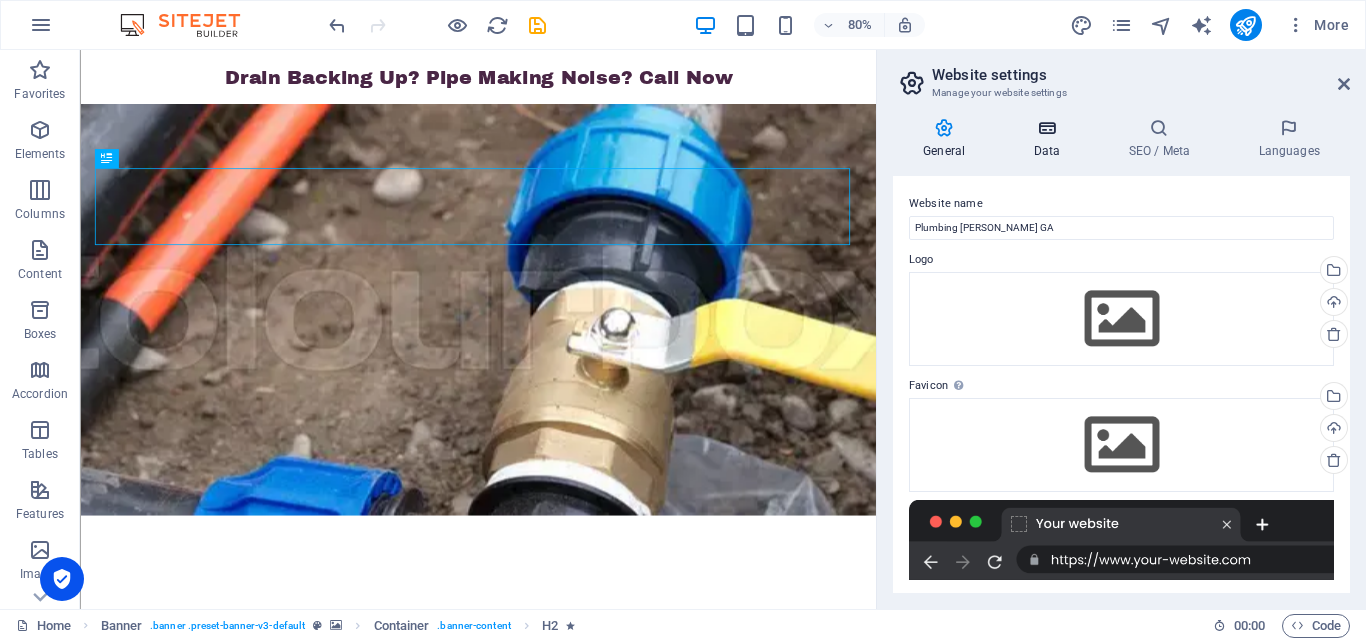 click at bounding box center (1046, 128) 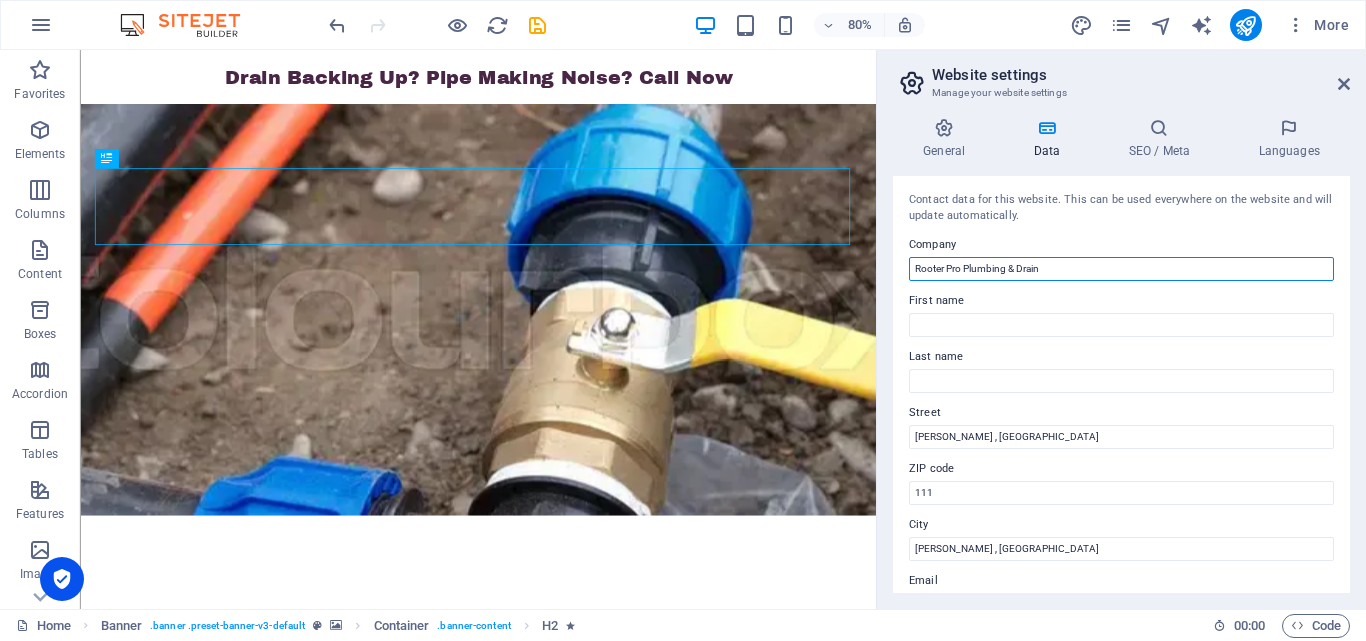 click on "Rooter Pro Plumbing & Drain" at bounding box center (1121, 269) 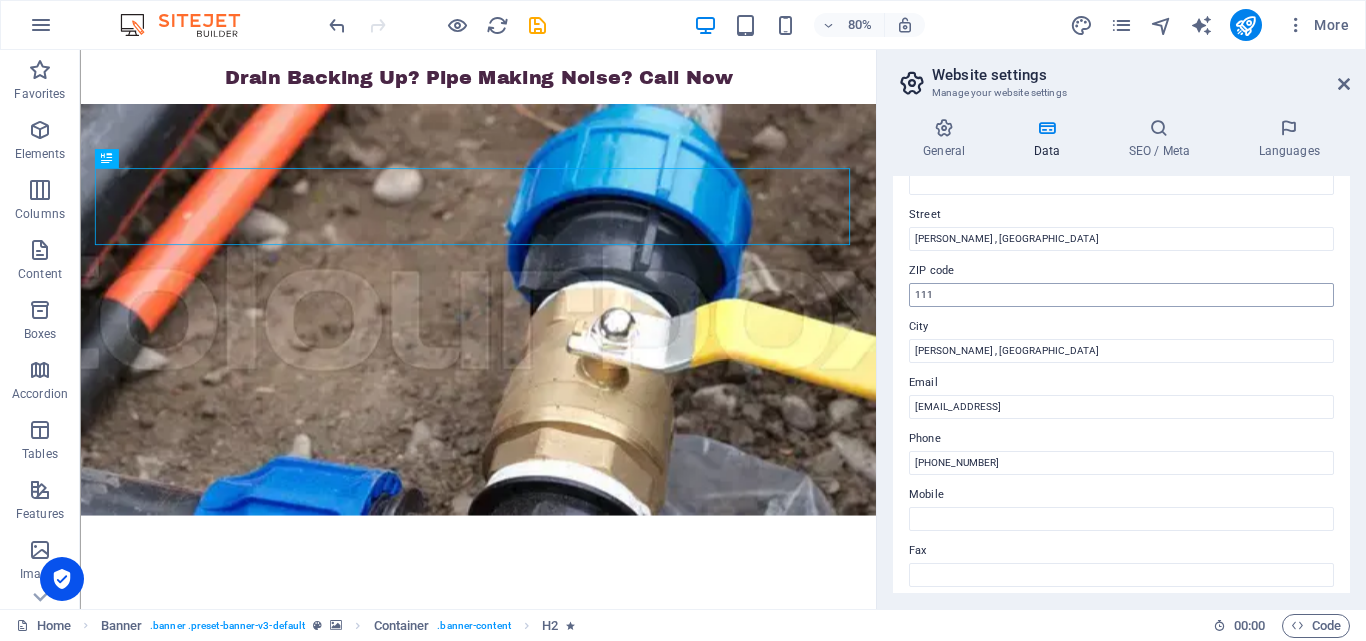 scroll, scrollTop: 200, scrollLeft: 0, axis: vertical 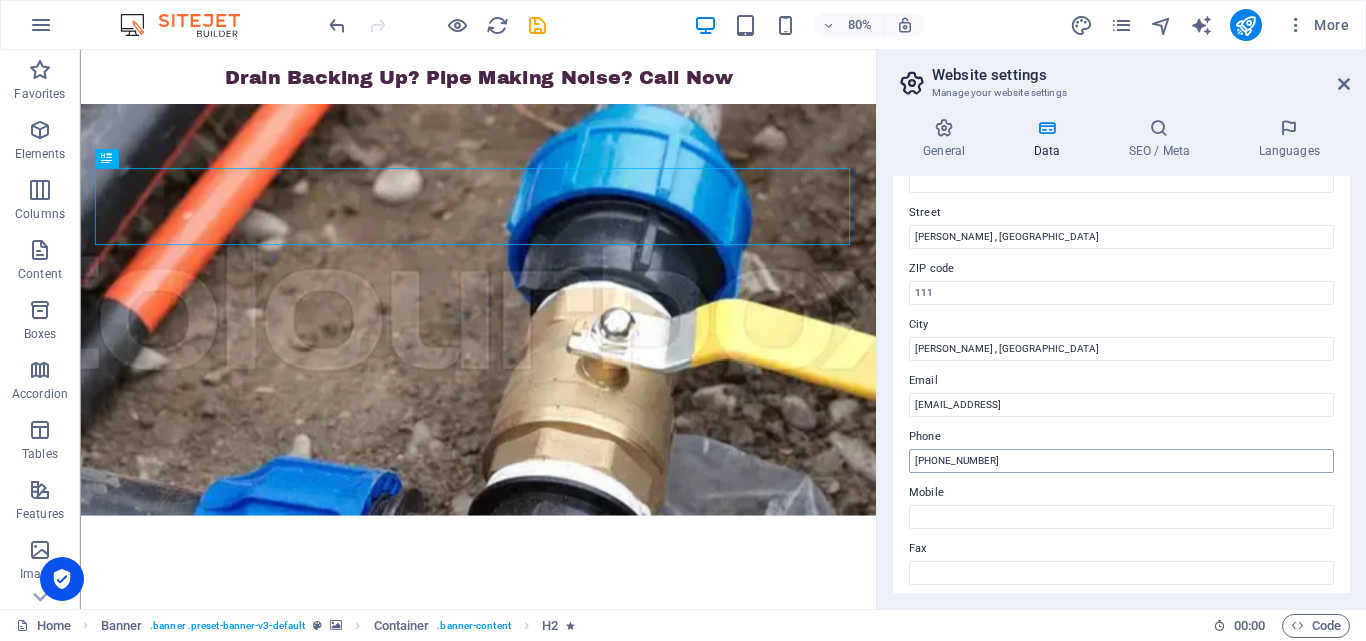 type on "Plumbing [PERSON_NAME] GA" 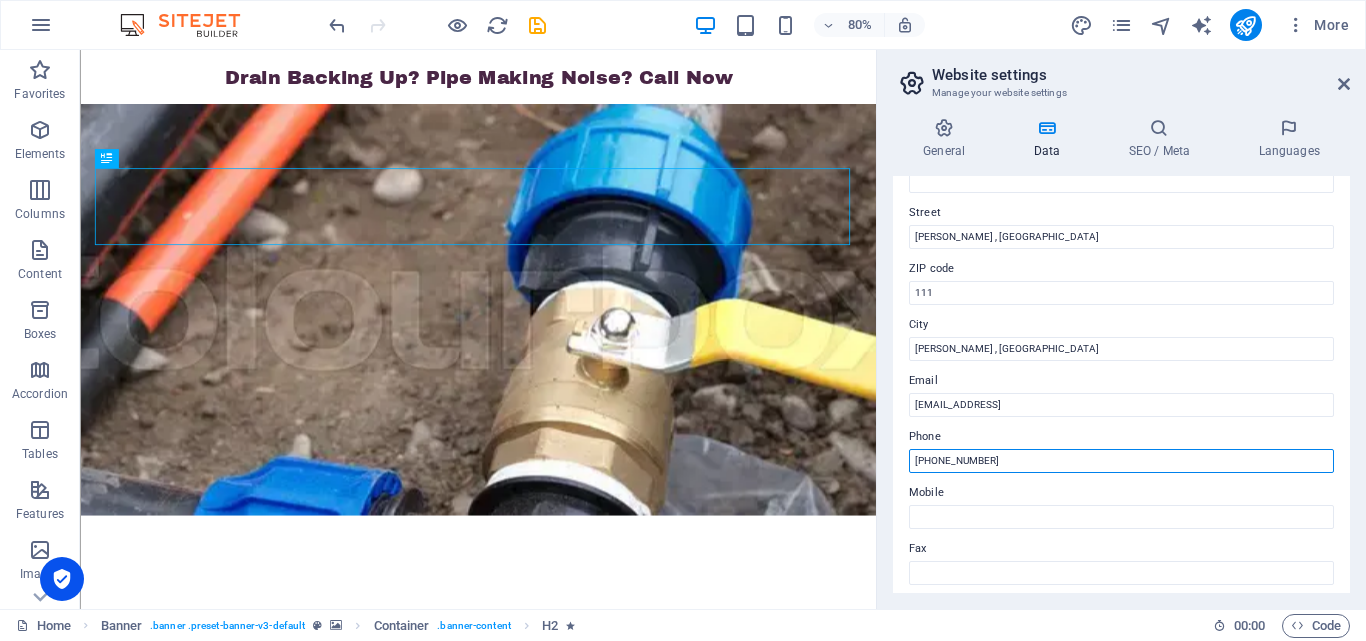 click on "+1-678-218-1790" at bounding box center [1121, 461] 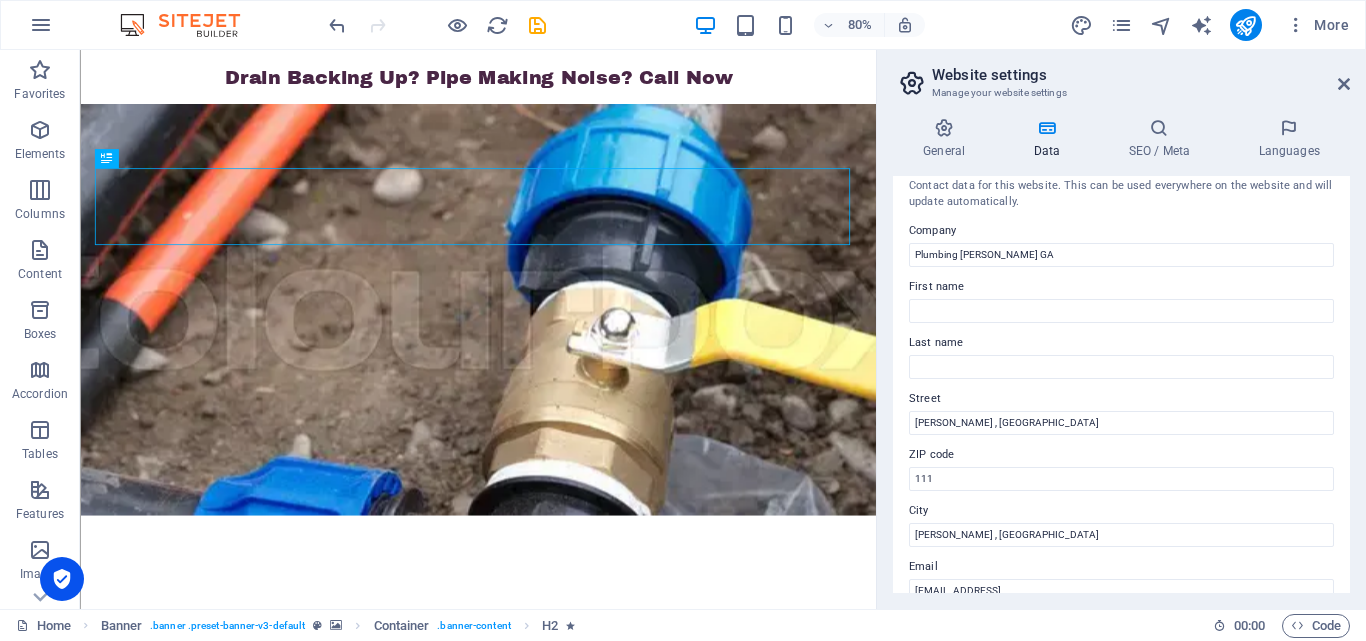 scroll, scrollTop: 0, scrollLeft: 0, axis: both 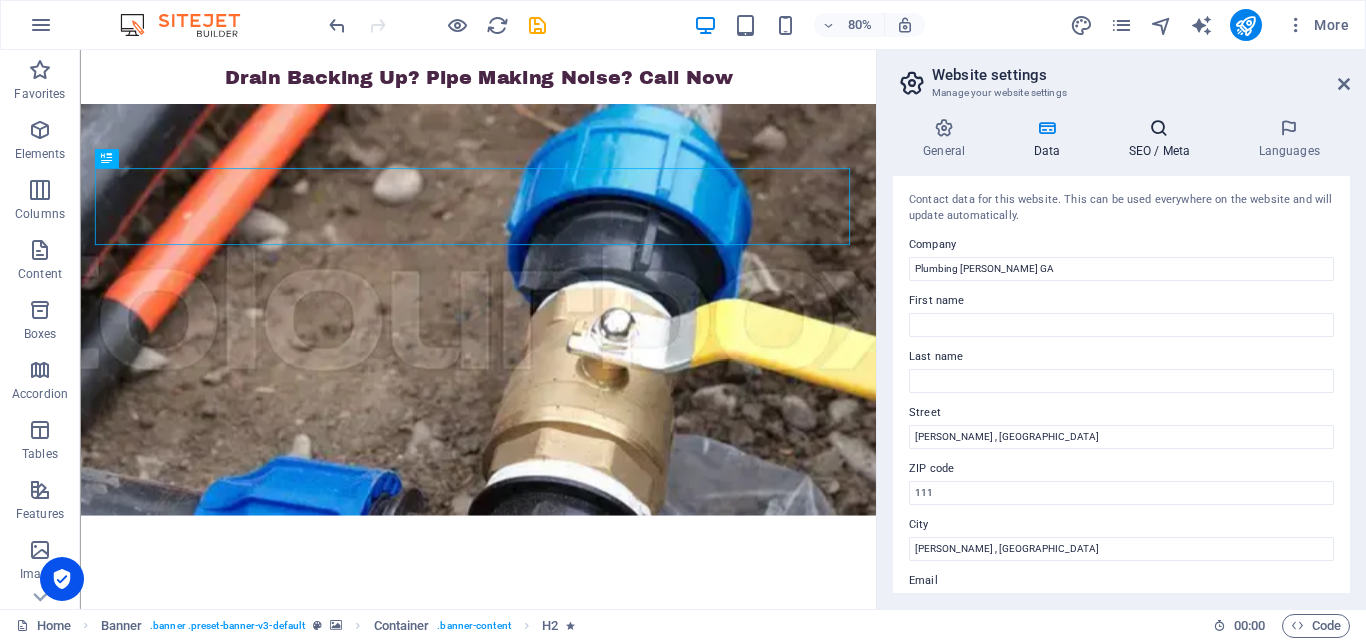 type 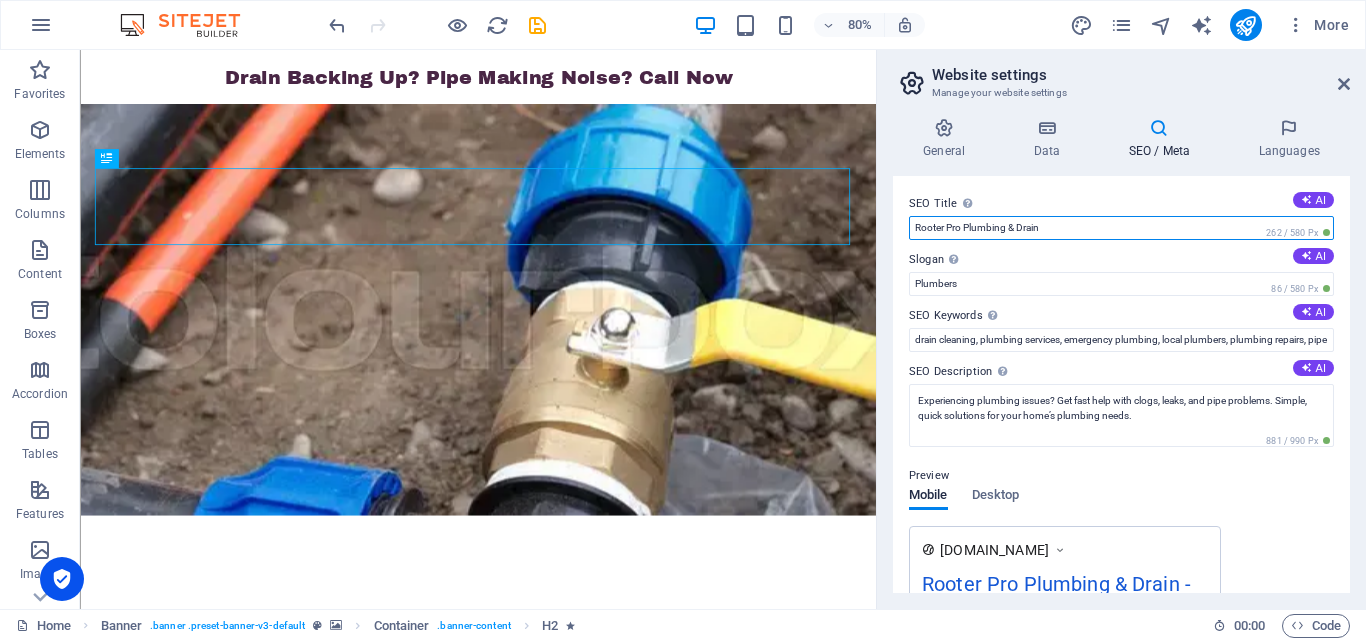 click on "Rooter Pro Plumbing & Drain" at bounding box center (1121, 228) 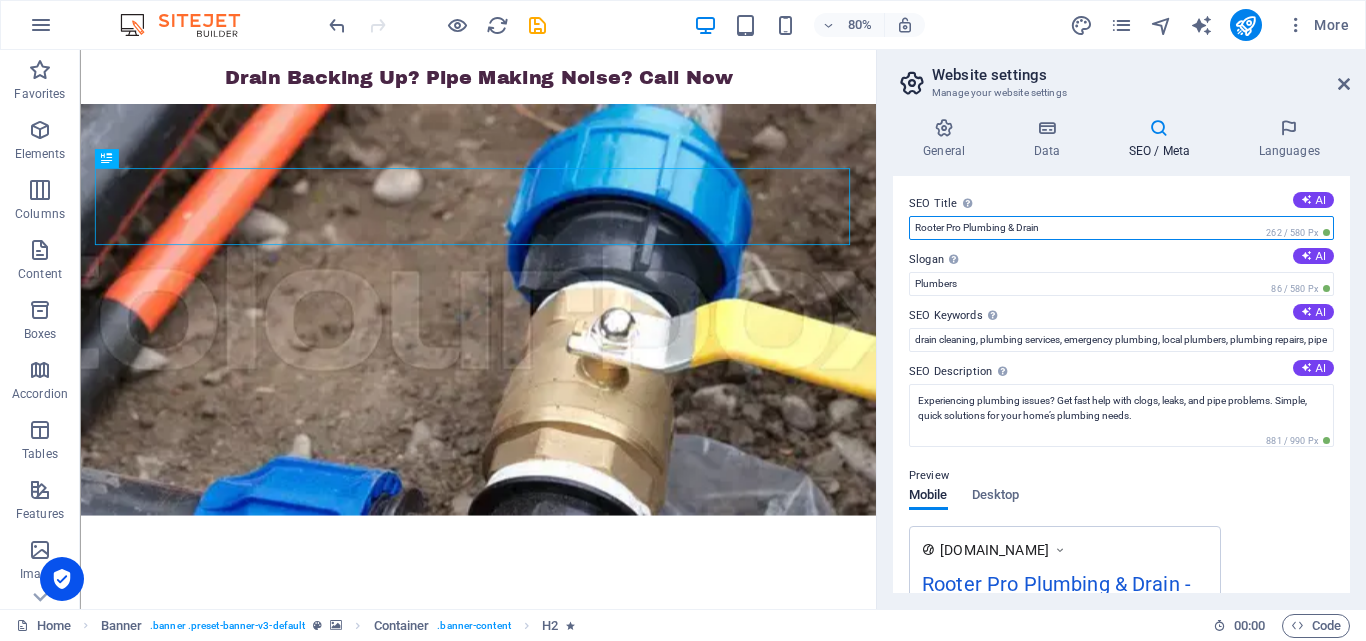 click on "Rooter Pro Plumbing & Drain" at bounding box center (1121, 228) 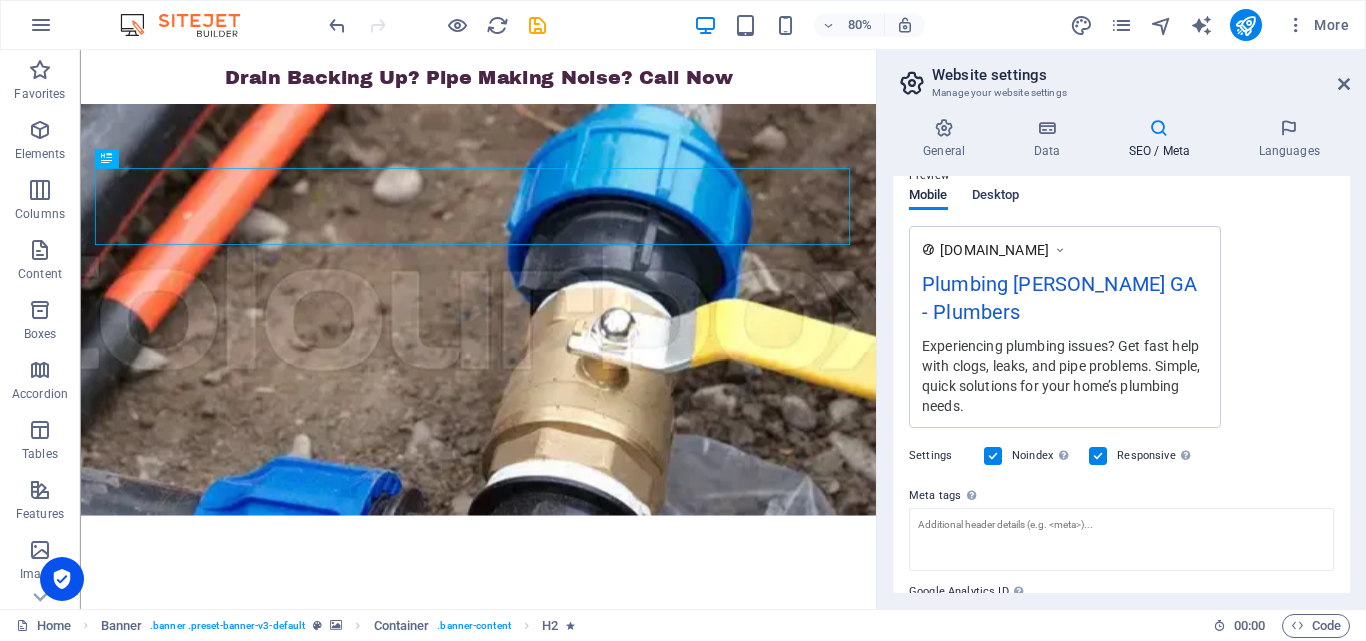 scroll, scrollTop: 0, scrollLeft: 0, axis: both 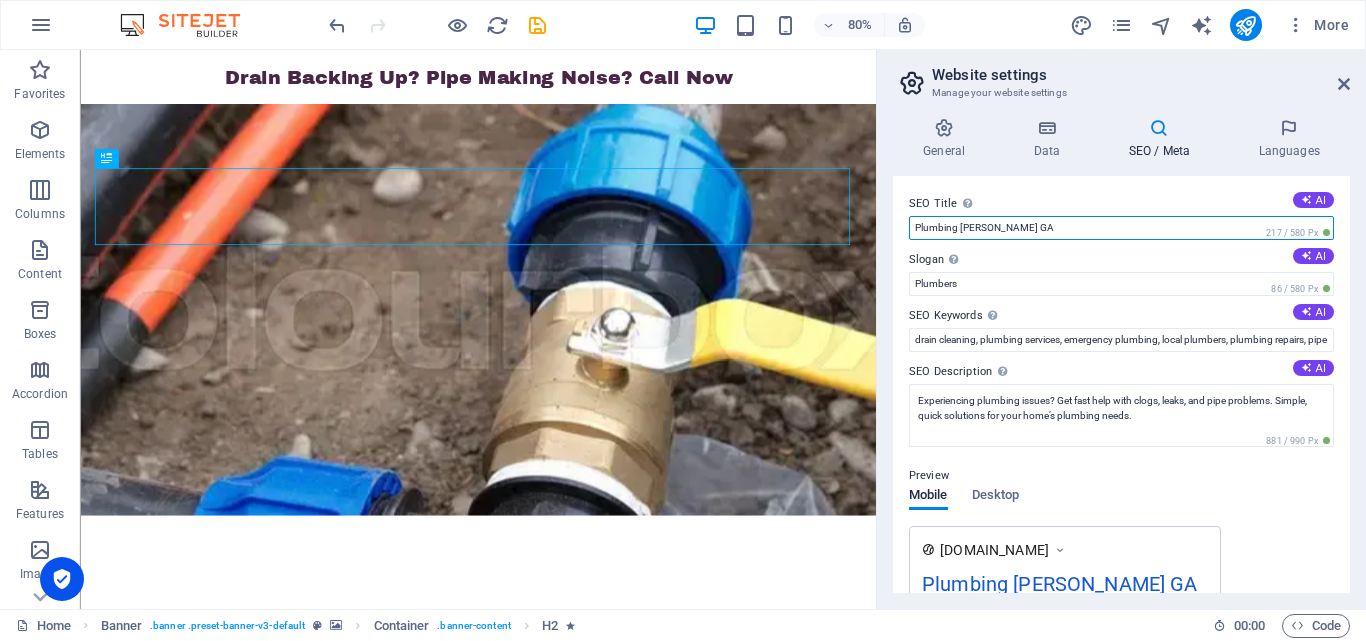type on "Plumbing [PERSON_NAME] GA" 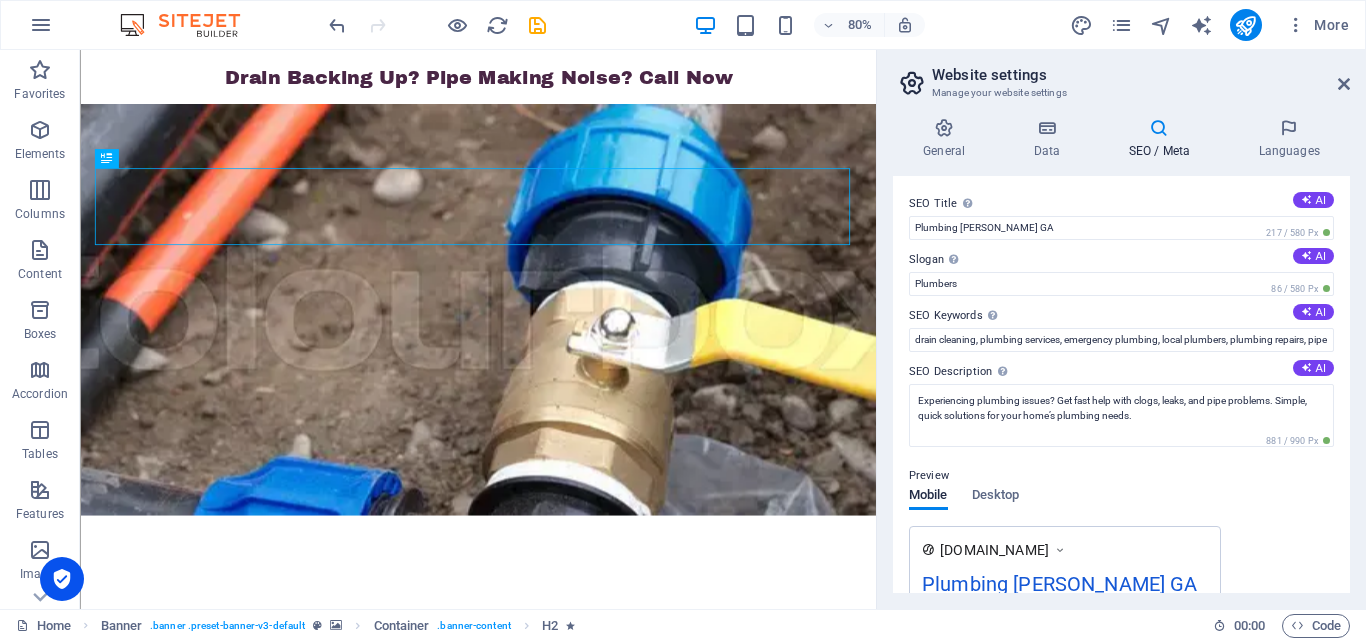 click on "SEO / Meta" at bounding box center [1163, 139] 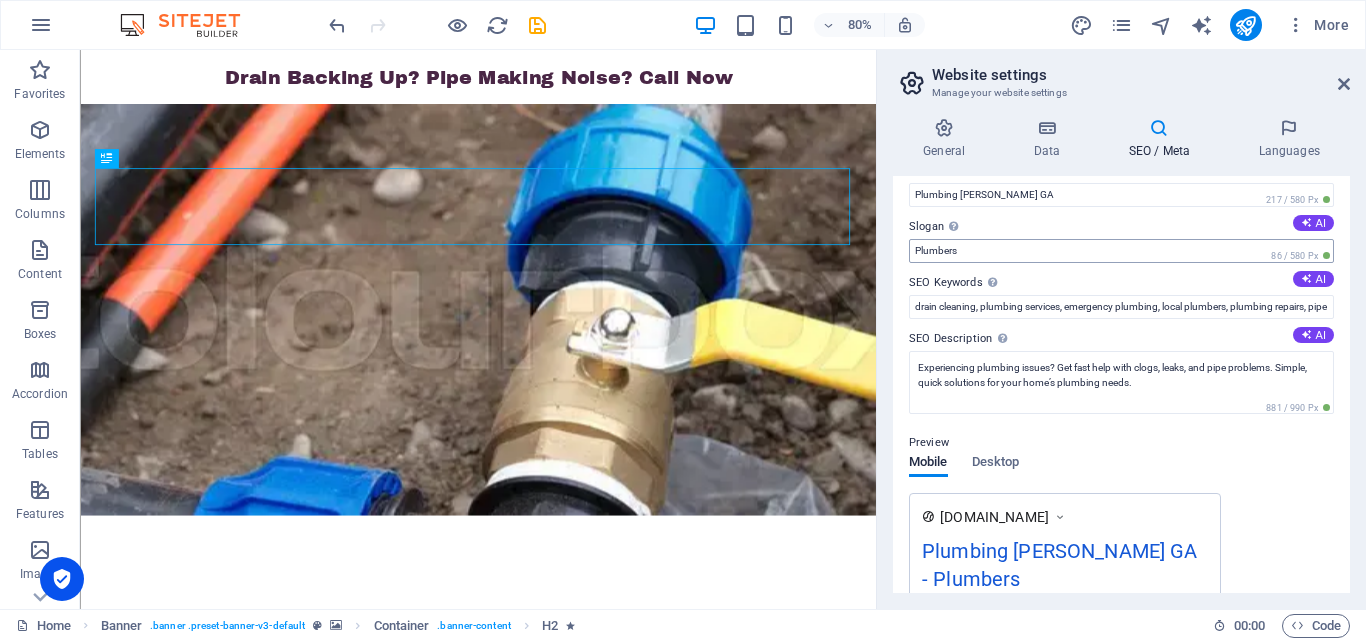 scroll, scrollTop: 0, scrollLeft: 0, axis: both 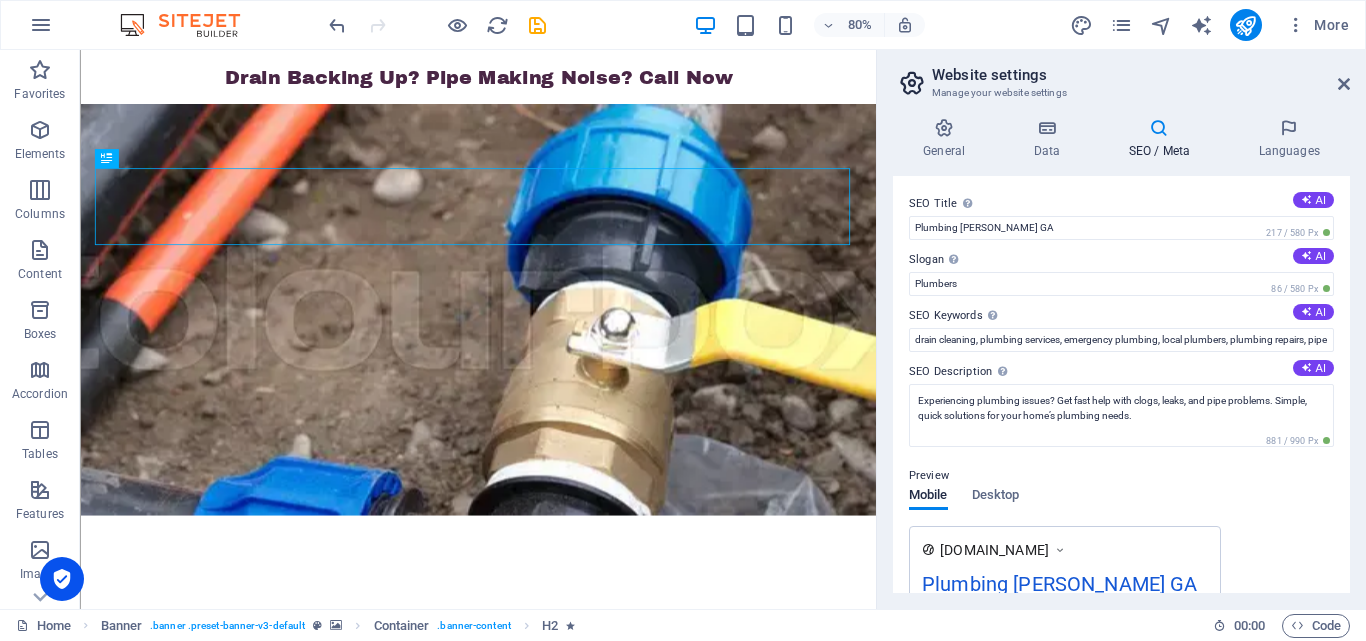 click on "Website settings" at bounding box center [1141, 75] 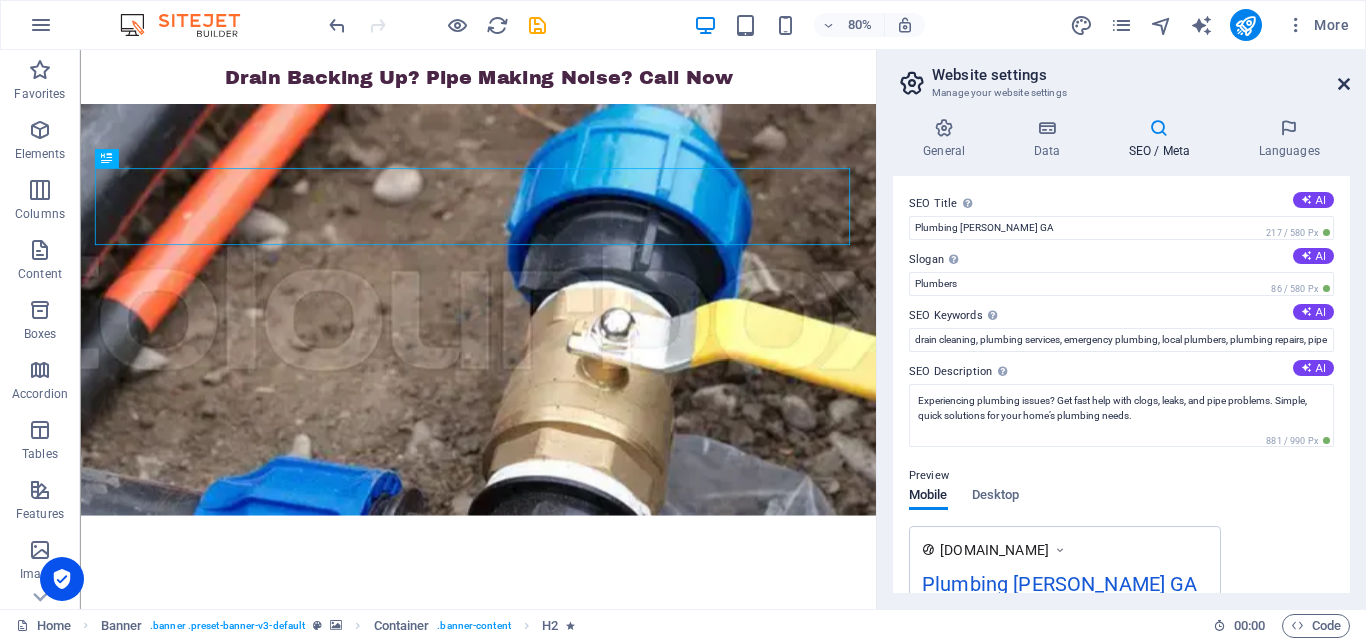 click at bounding box center [1344, 84] 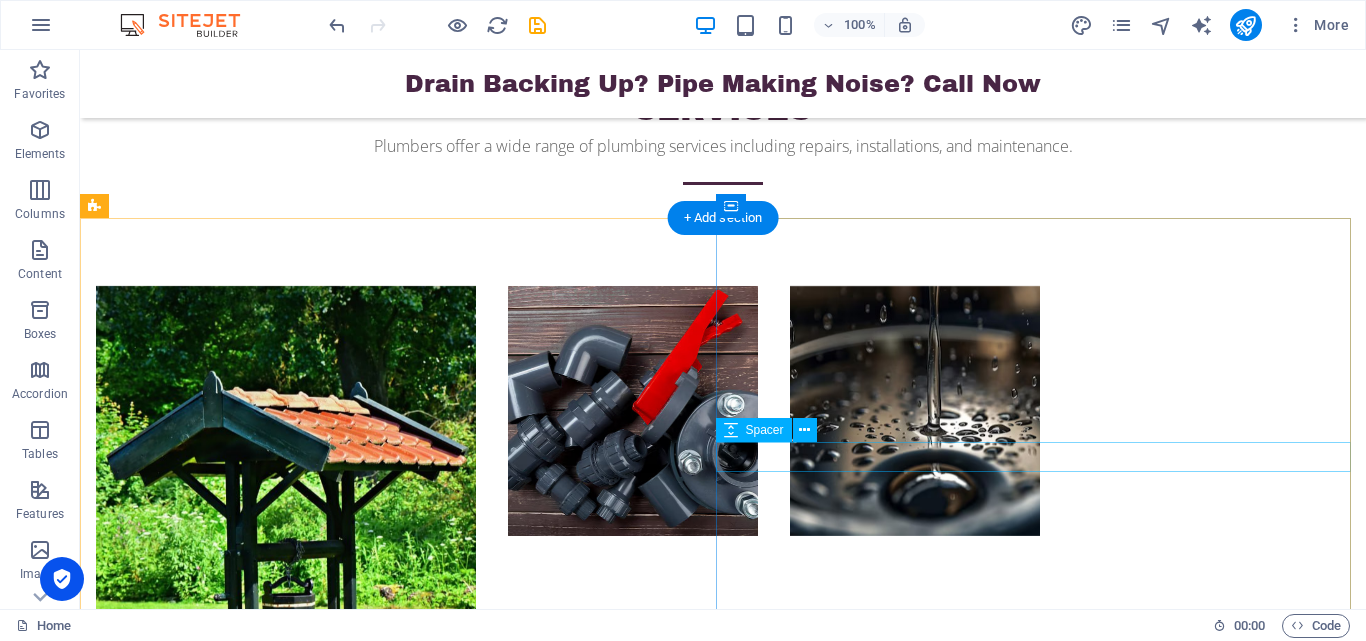 scroll, scrollTop: 1500, scrollLeft: 0, axis: vertical 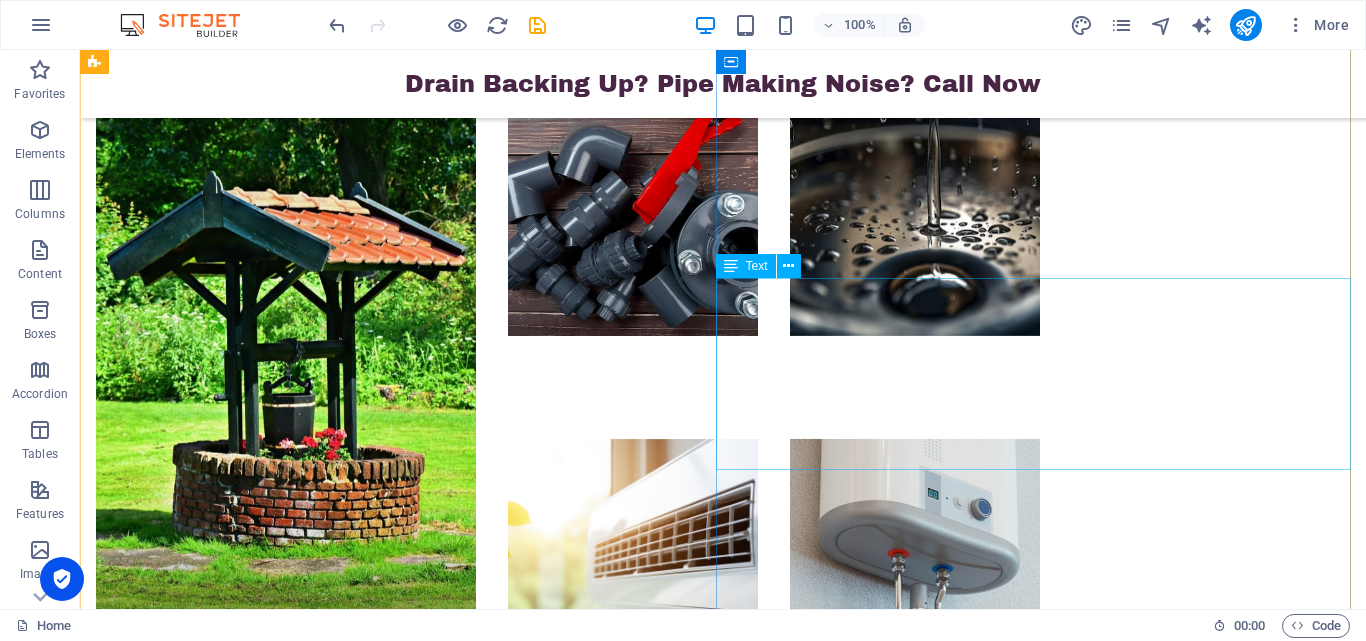 click on "Welcome to Rooter Pro Plumbing & Drain, proudly serving Chamblee, GA, and the surrounding areas. Whether it’s a small leak at home or a plumbing issue at your business, the team is ready to help. They focus on giving steady, dependable service that local residents and businesses can count on. With a strong commitment to making sure each job is done right, they aim to be the name you think of first for any plumbing needs. From fixing taps and clearing drains to installing new fixtures, Rooter Pro Plumbing & Drain is here to make sure your plumbing works smoothly." at bounding box center (723, 1693) 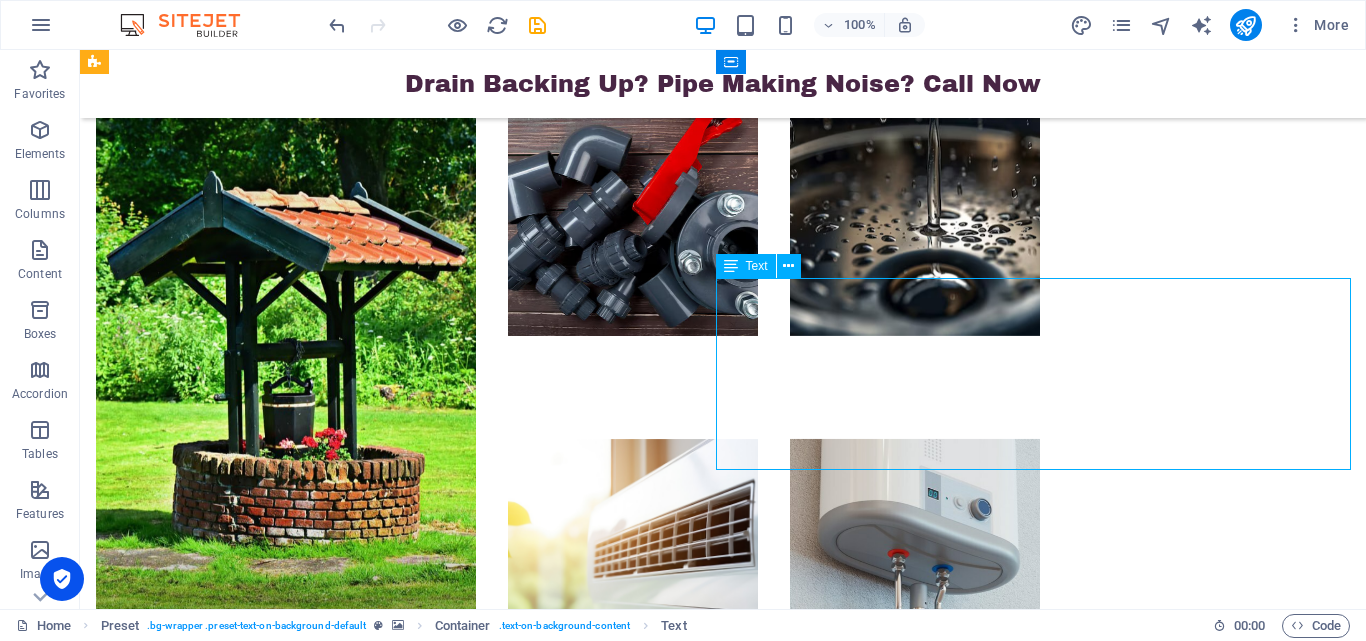 click on "Welcome to Rooter Pro Plumbing & Drain, proudly serving Chamblee, GA, and the surrounding areas. Whether it’s a small leak at home or a plumbing issue at your business, the team is ready to help. They focus on giving steady, dependable service that local residents and businesses can count on. With a strong commitment to making sure each job is done right, they aim to be the name you think of first for any plumbing needs. From fixing taps and clearing drains to installing new fixtures, Rooter Pro Plumbing & Drain is here to make sure your plumbing works smoothly." at bounding box center (723, 1693) 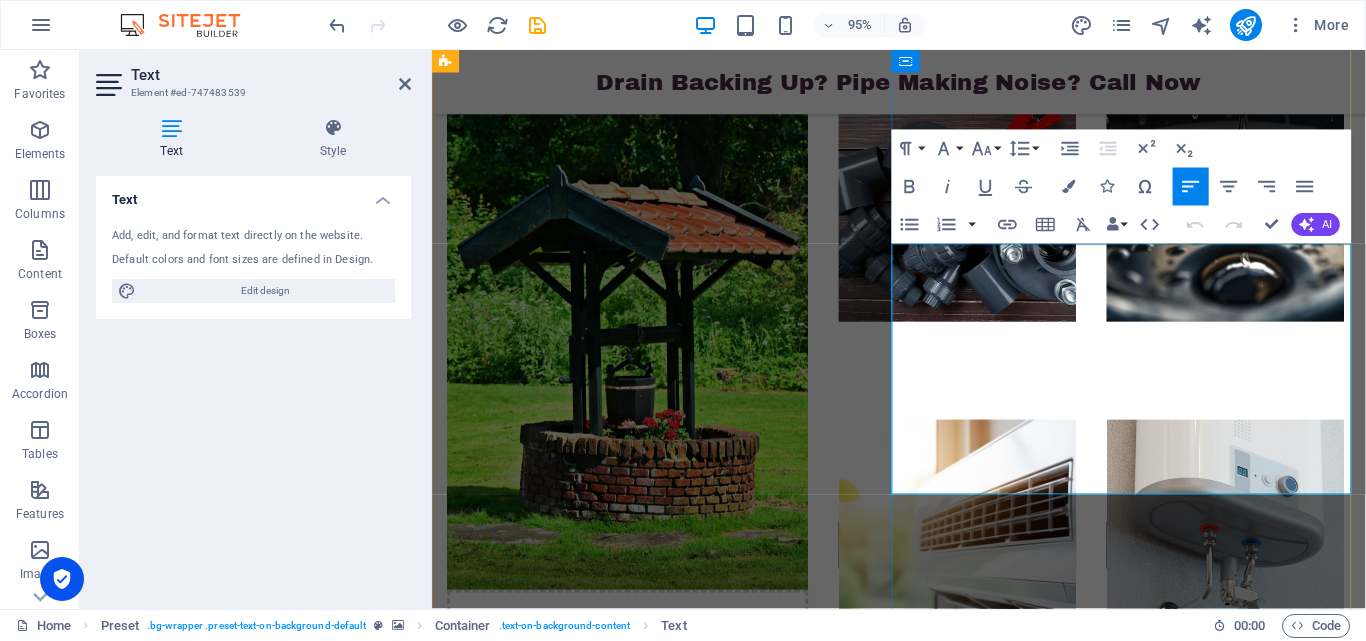 drag, startPoint x: 1258, startPoint y: 268, endPoint x: 956, endPoint y: 267, distance: 302.00165 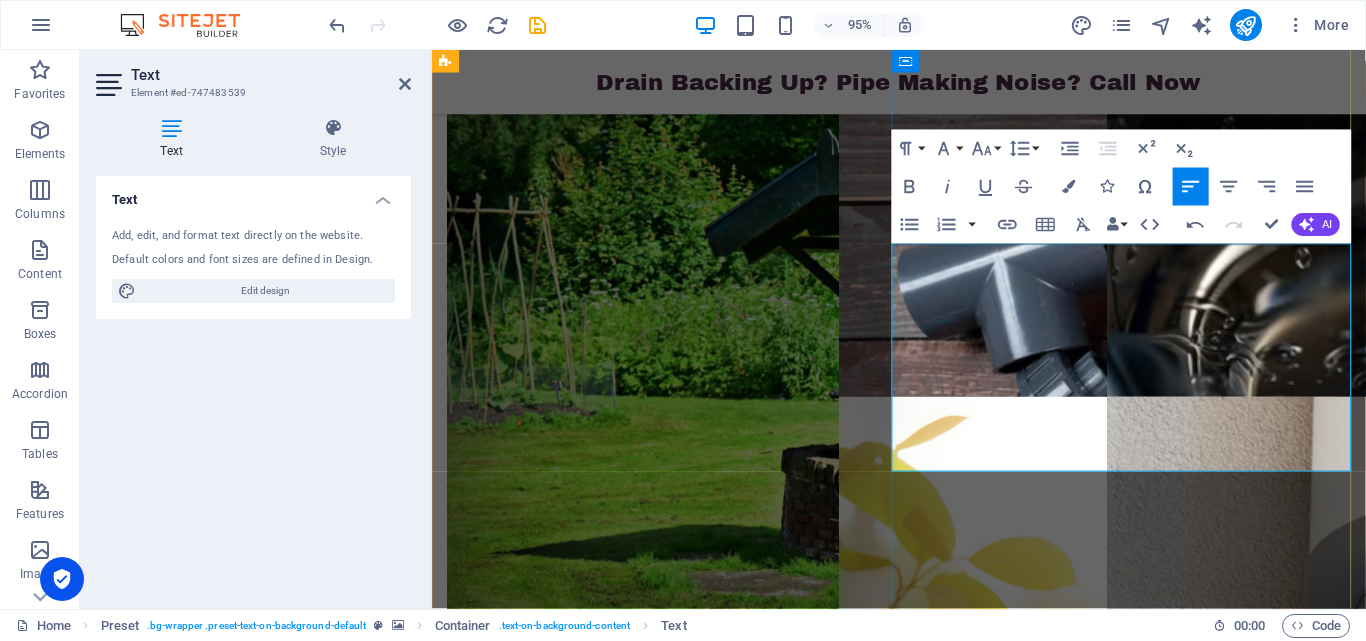 type 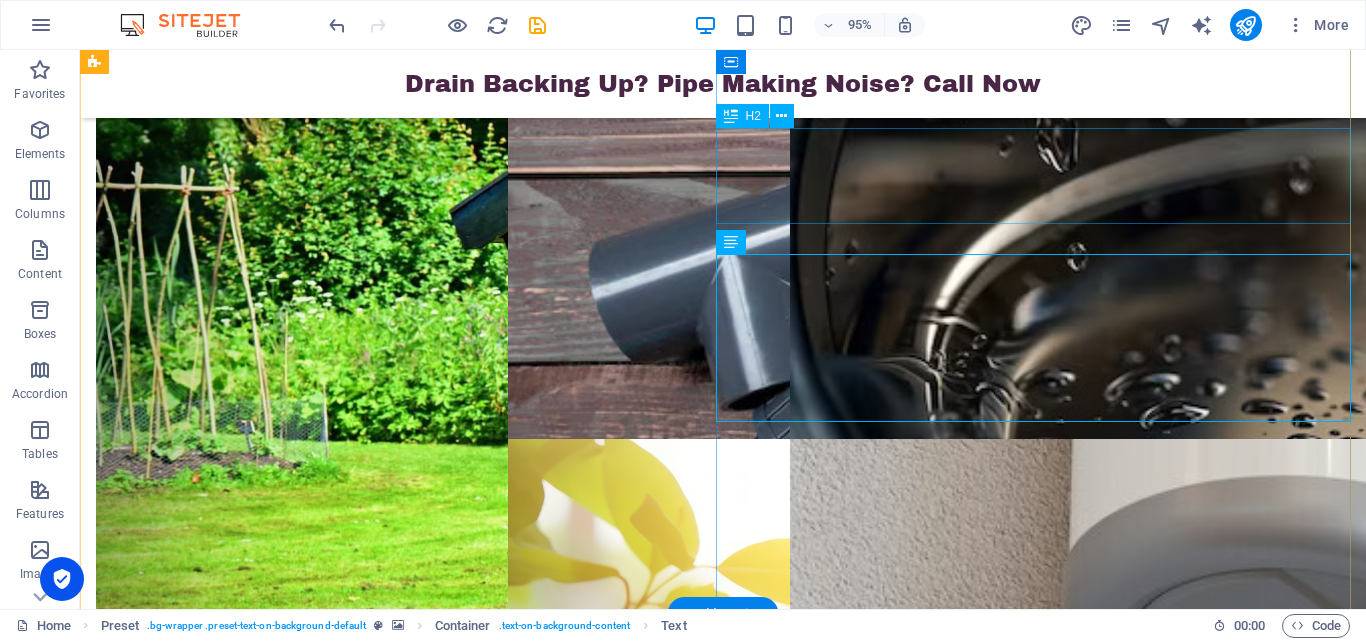 scroll, scrollTop: 1524, scrollLeft: 0, axis: vertical 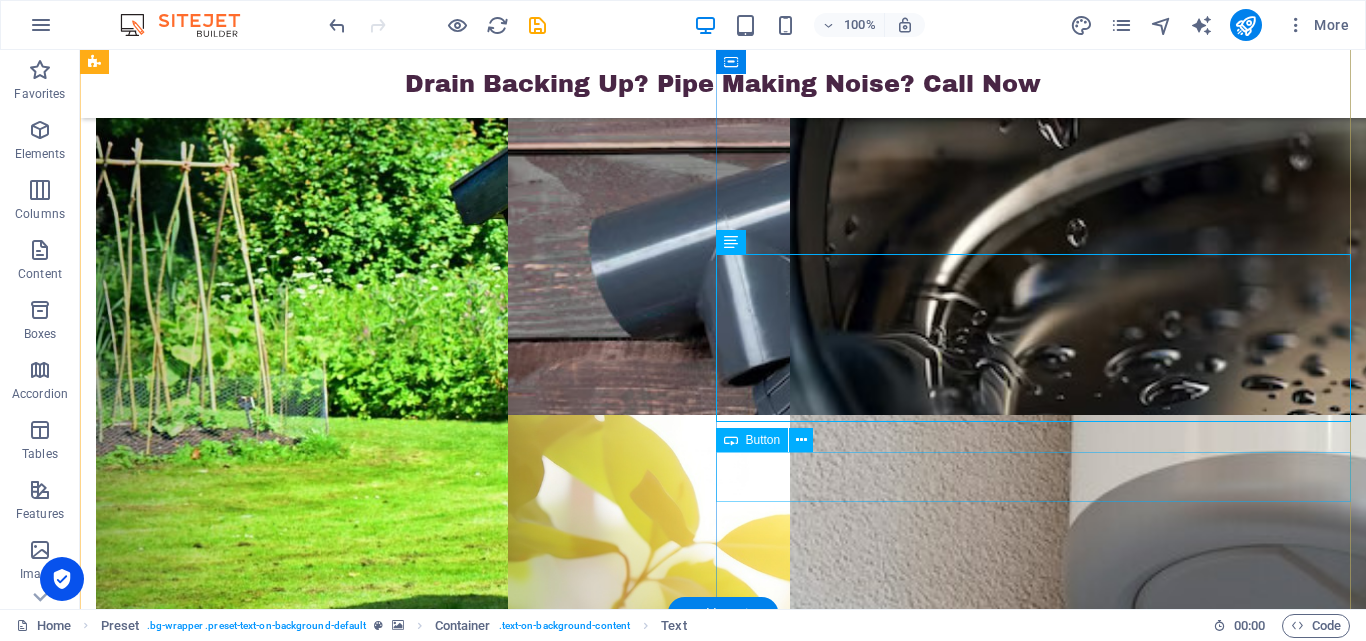 click on "+1 678-218-1790" at bounding box center [723, 1760] 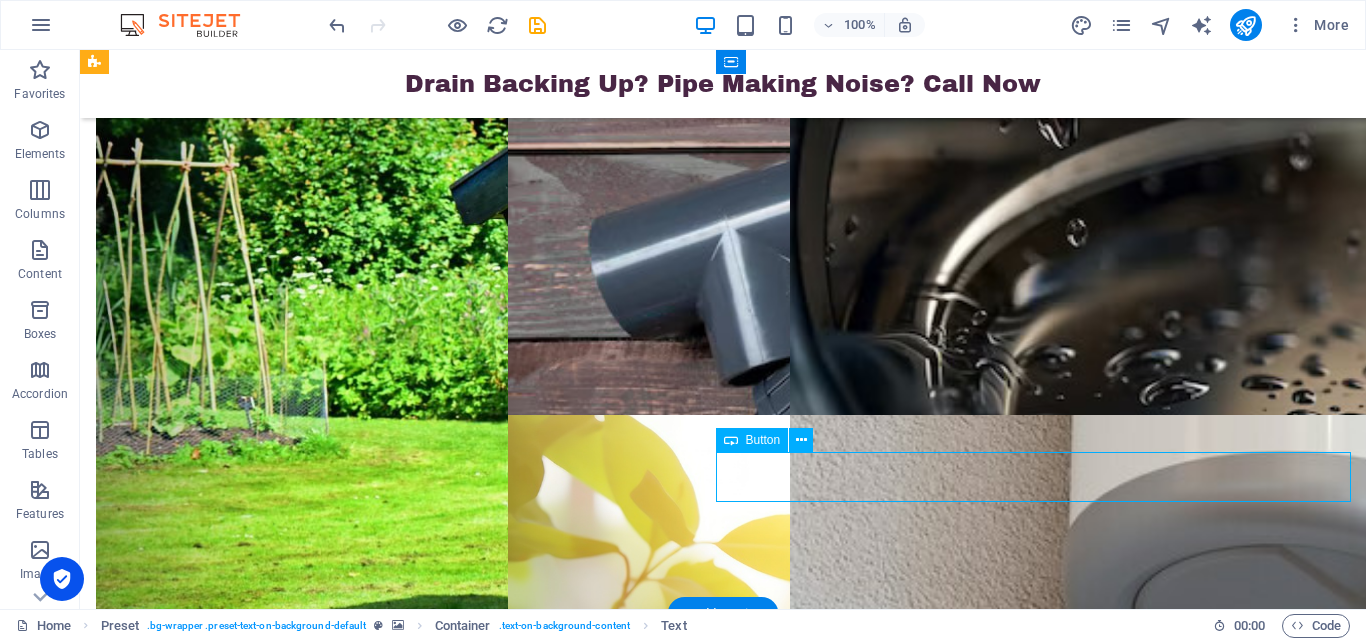 click on "+1 678-218-1790" at bounding box center [723, 1760] 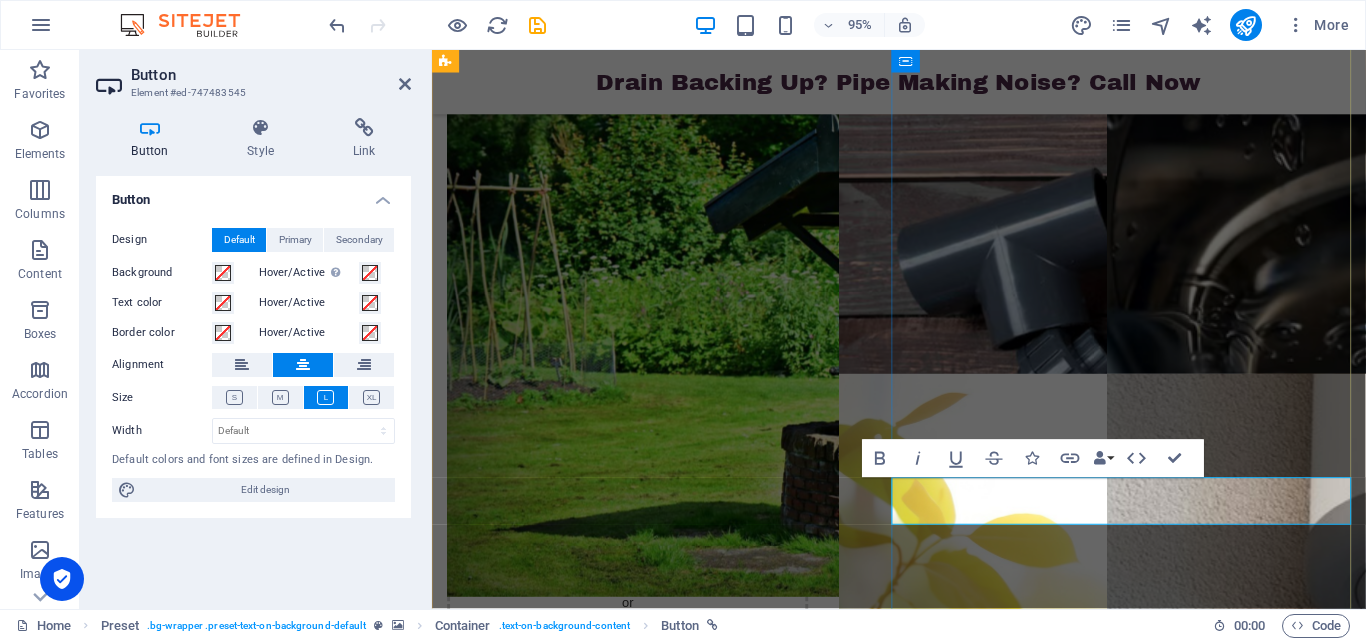 type 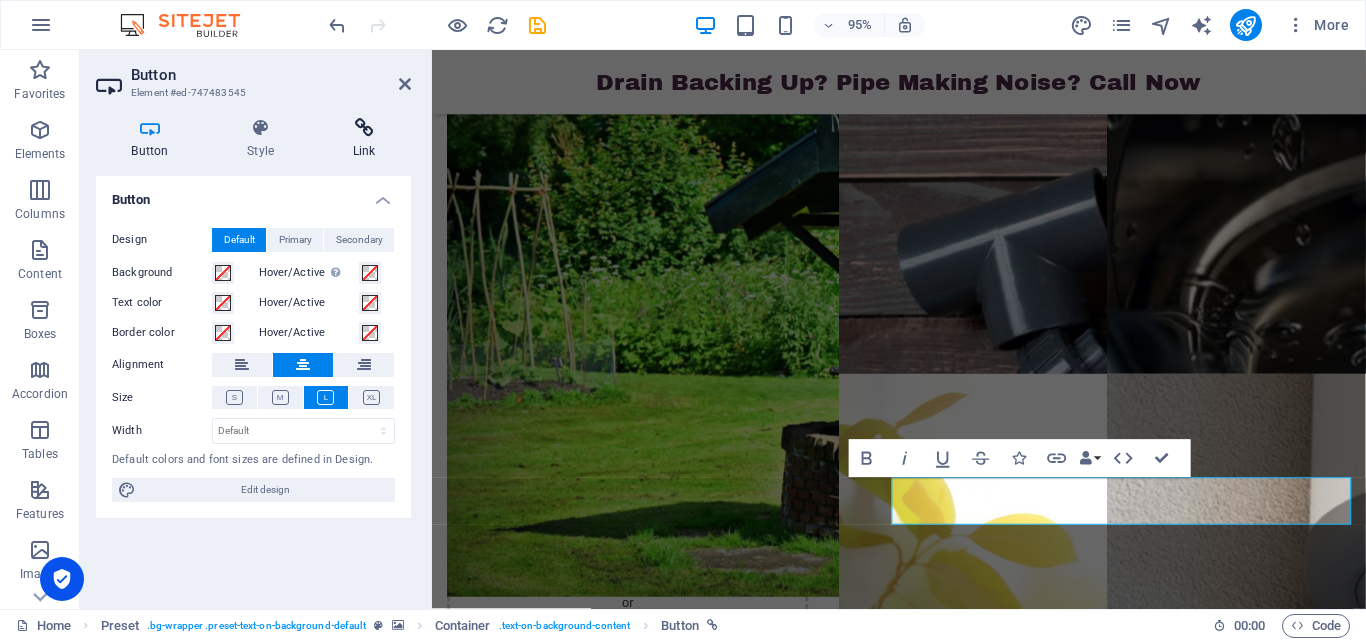 click on "Link" at bounding box center (364, 139) 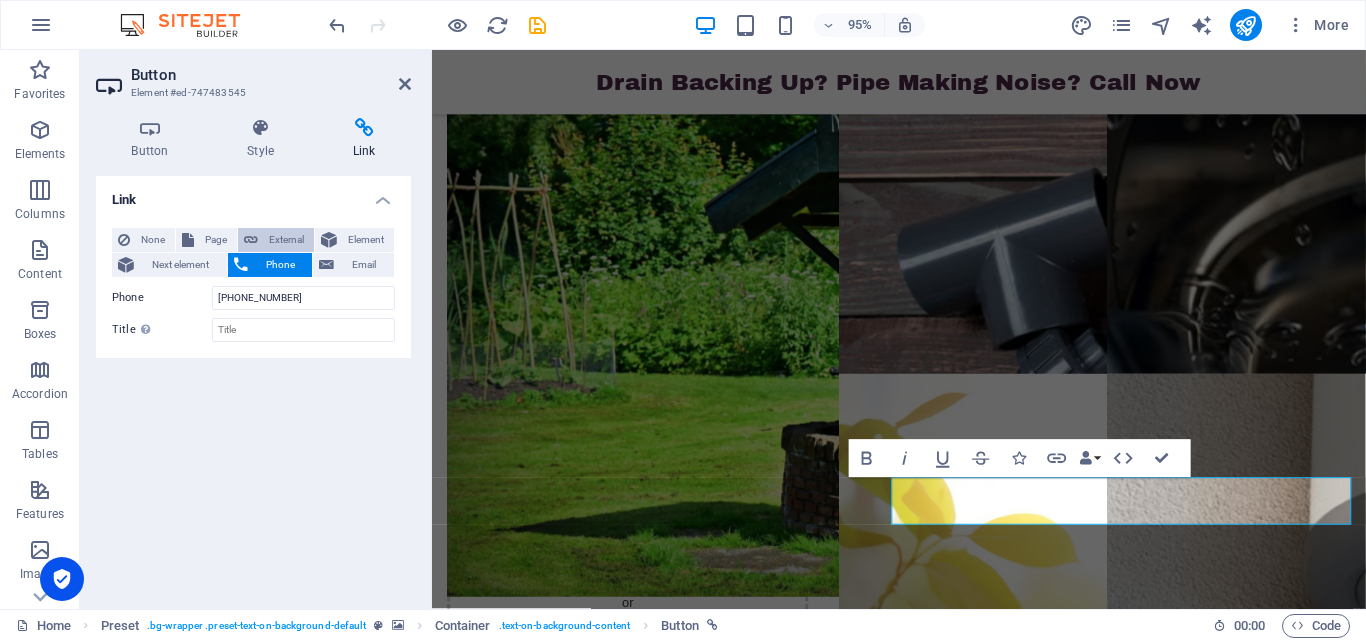 click on "External" at bounding box center [286, 240] 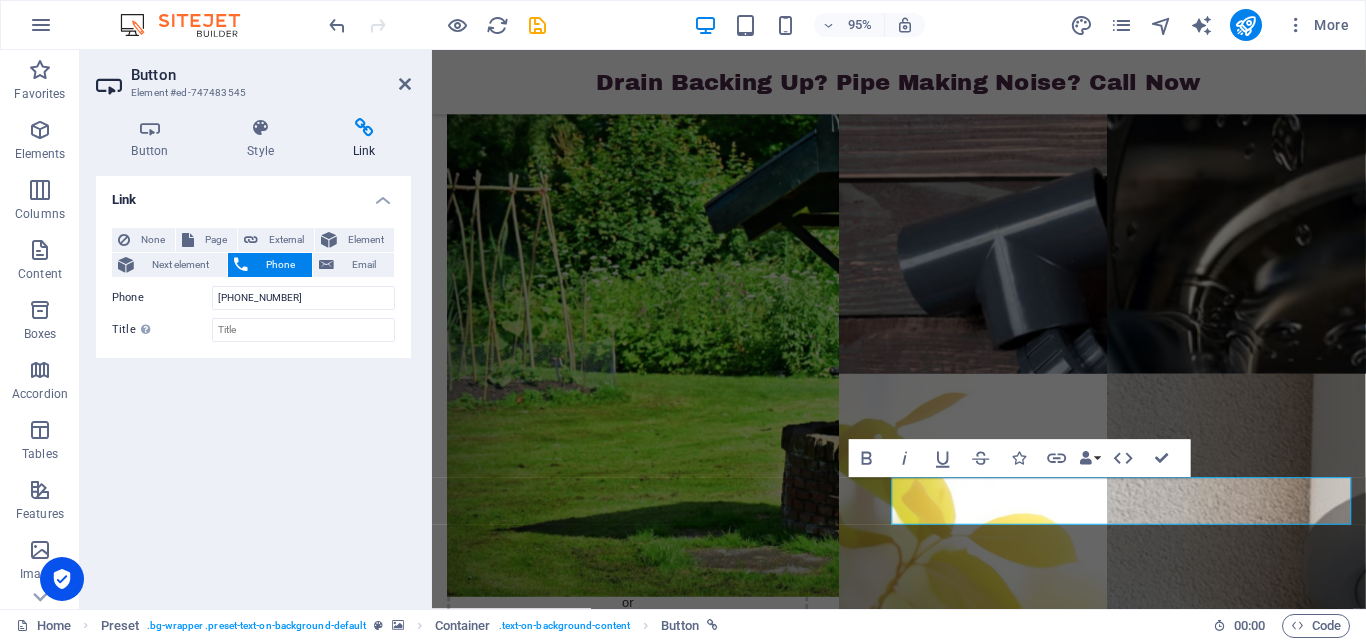 select on "blank" 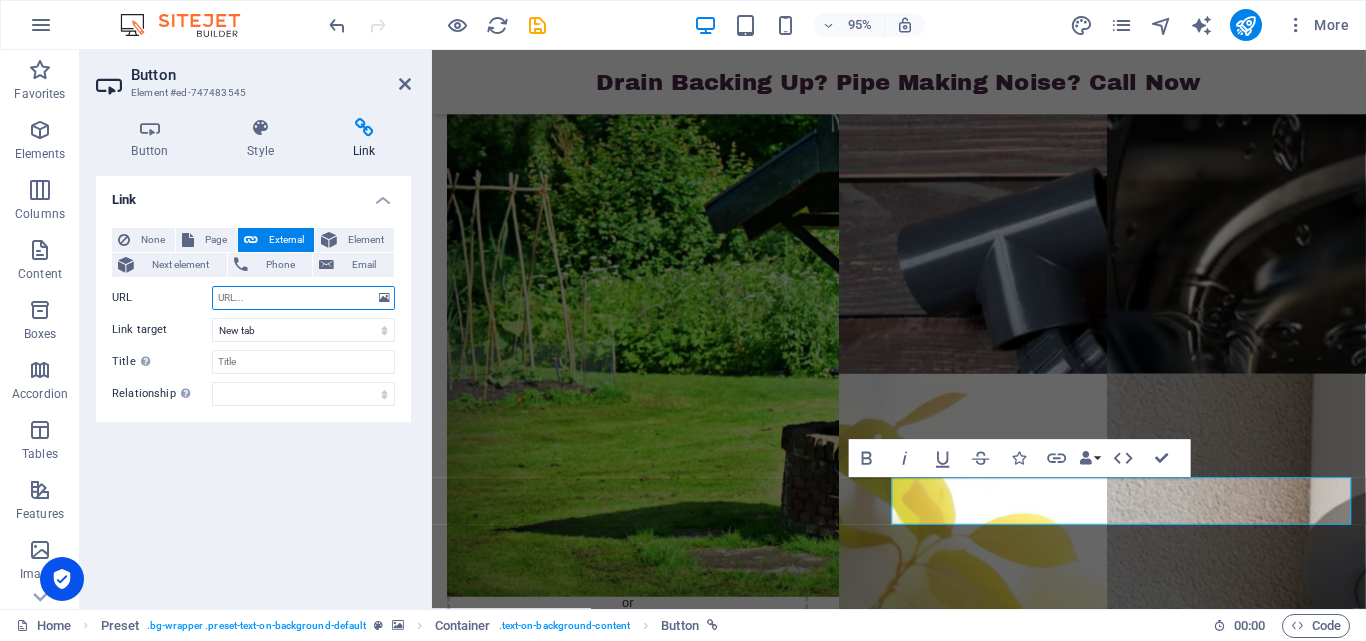 click on "URL" at bounding box center [303, 298] 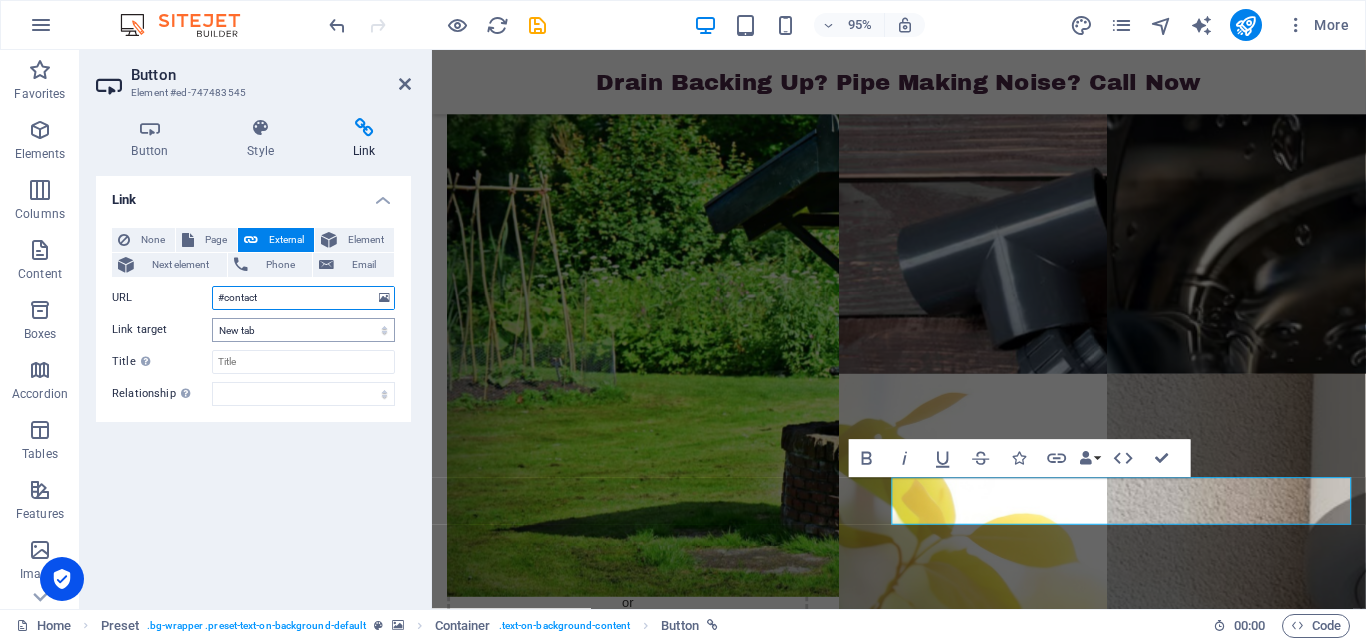 type on "#contact" 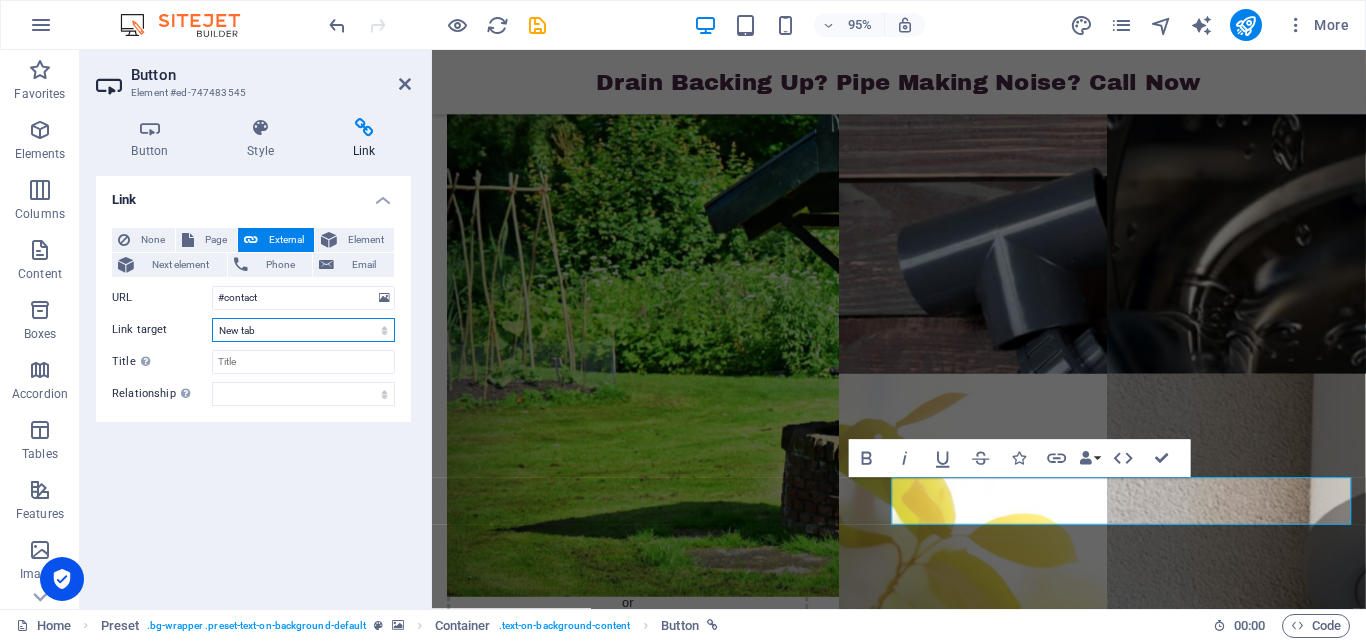 click on "New tab Same tab Overlay" at bounding box center (303, 330) 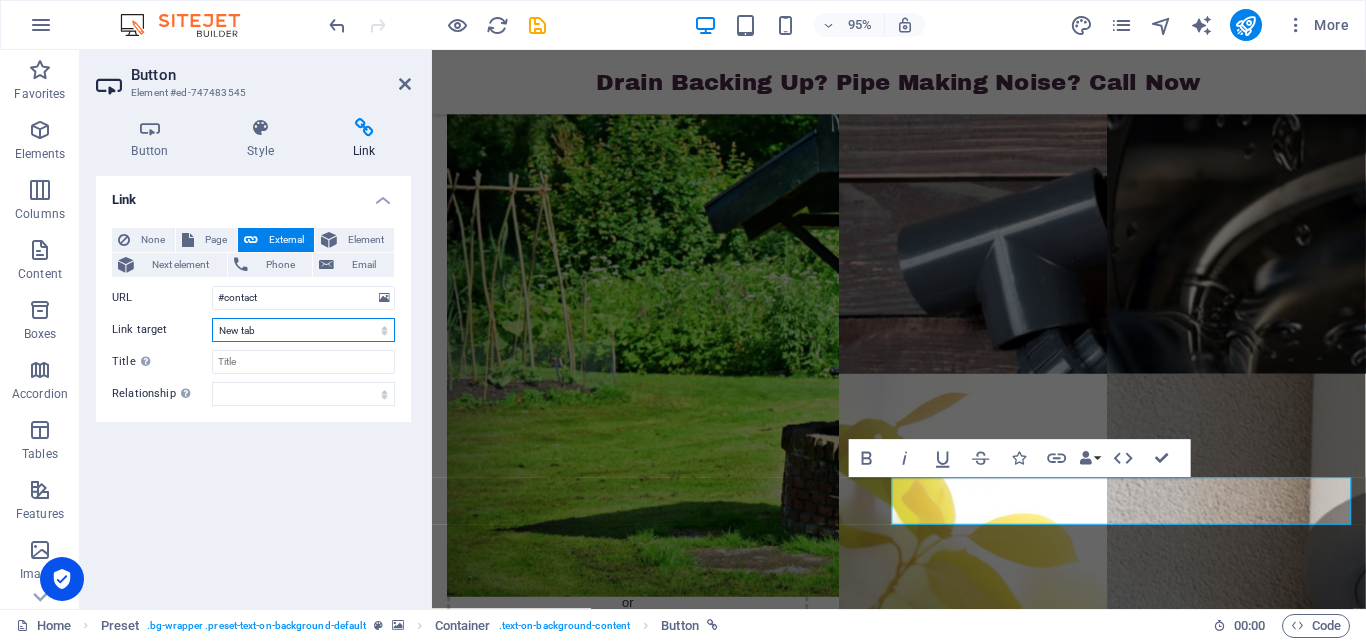 select 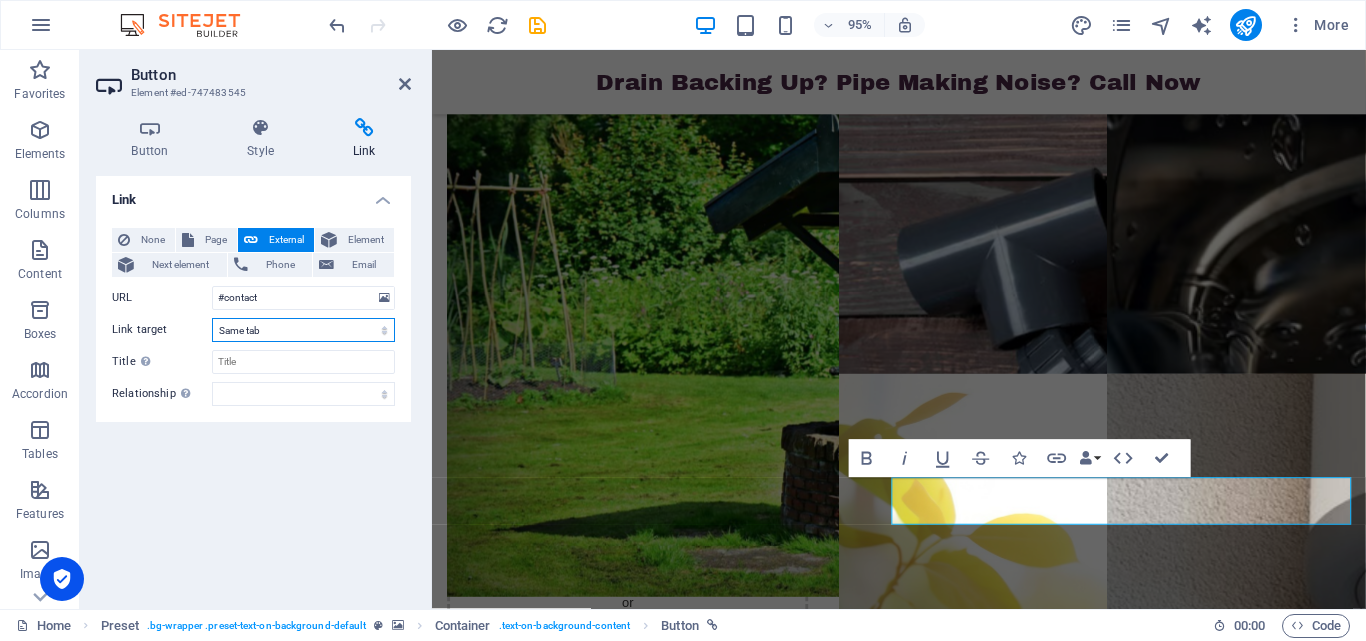 click on "New tab Same tab Overlay" at bounding box center (303, 330) 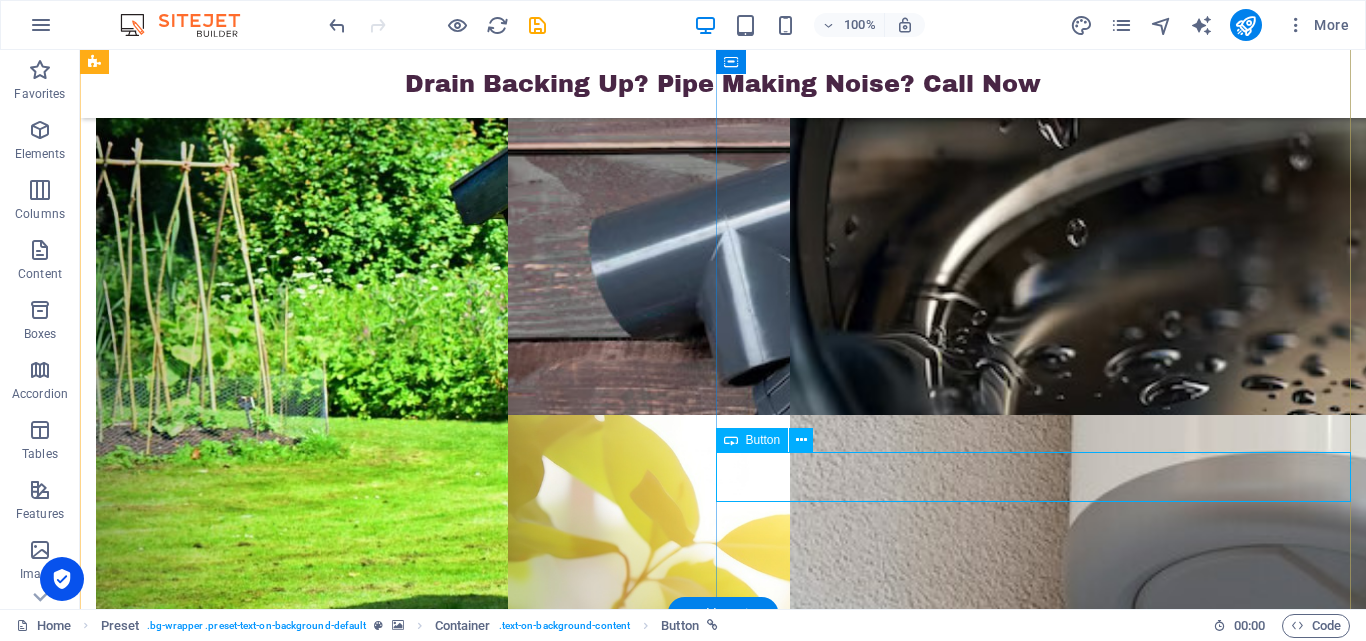 click on "View Services" at bounding box center [723, 1760] 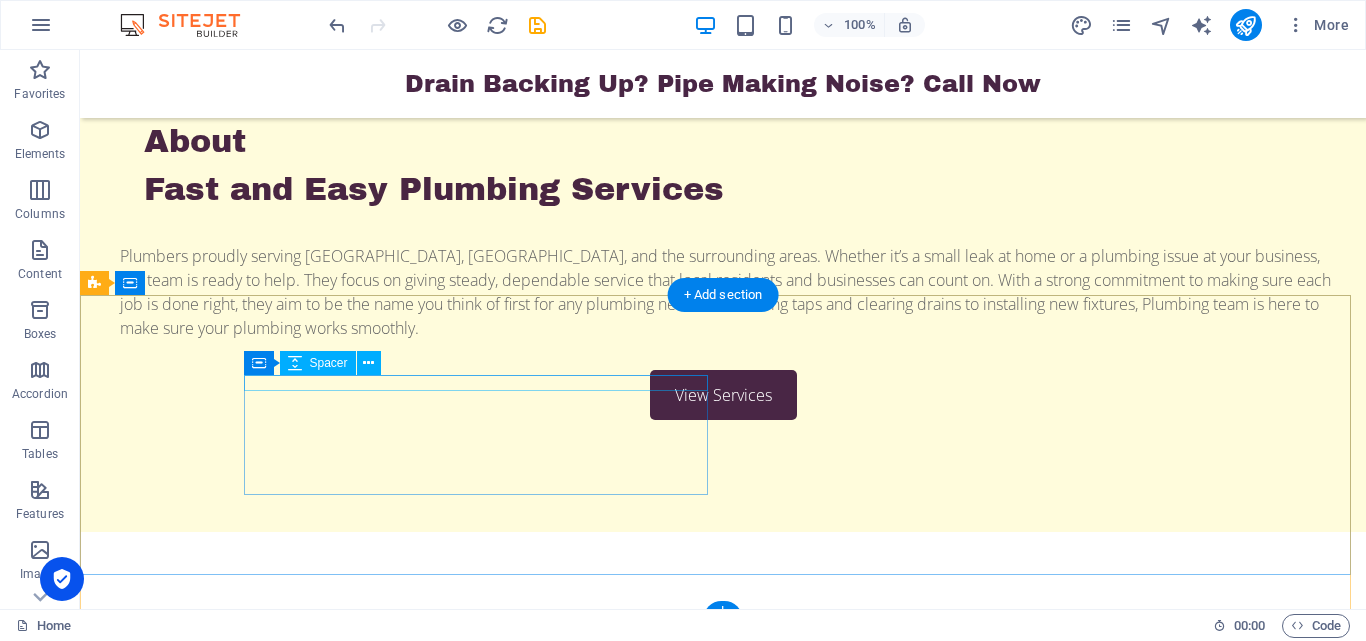 scroll, scrollTop: 2972, scrollLeft: 0, axis: vertical 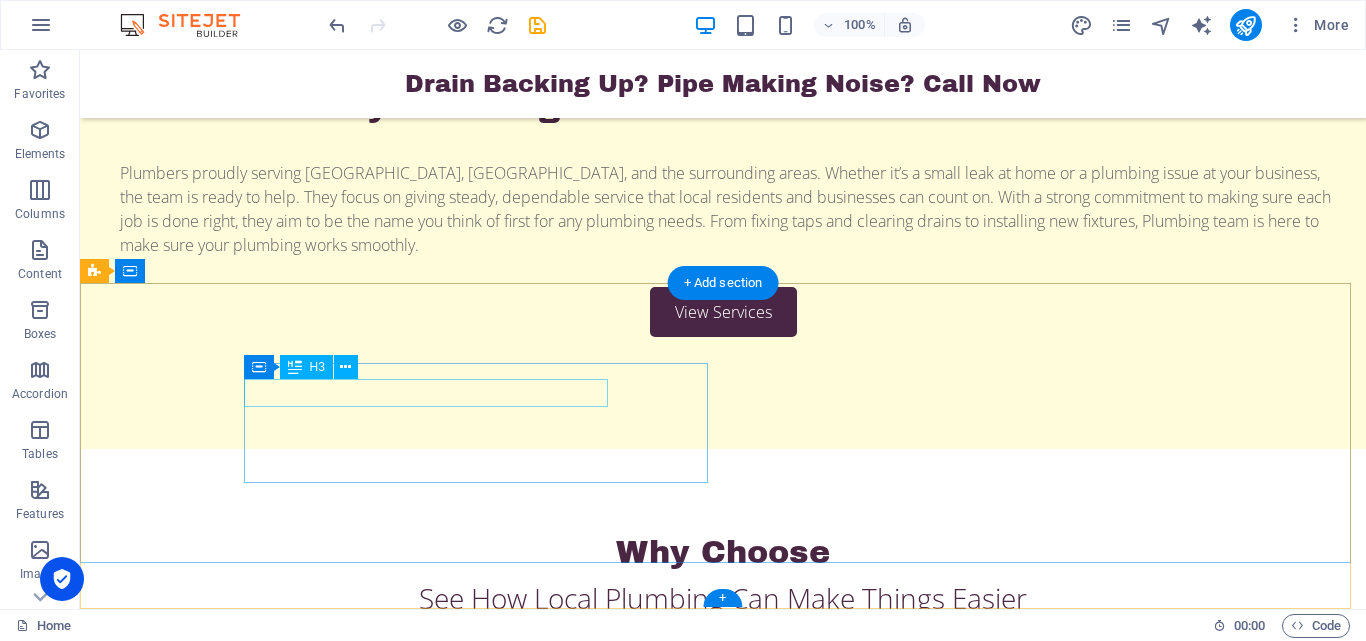 click on "Rooter Pro Plumbing & Drain" at bounding box center [568, 1846] 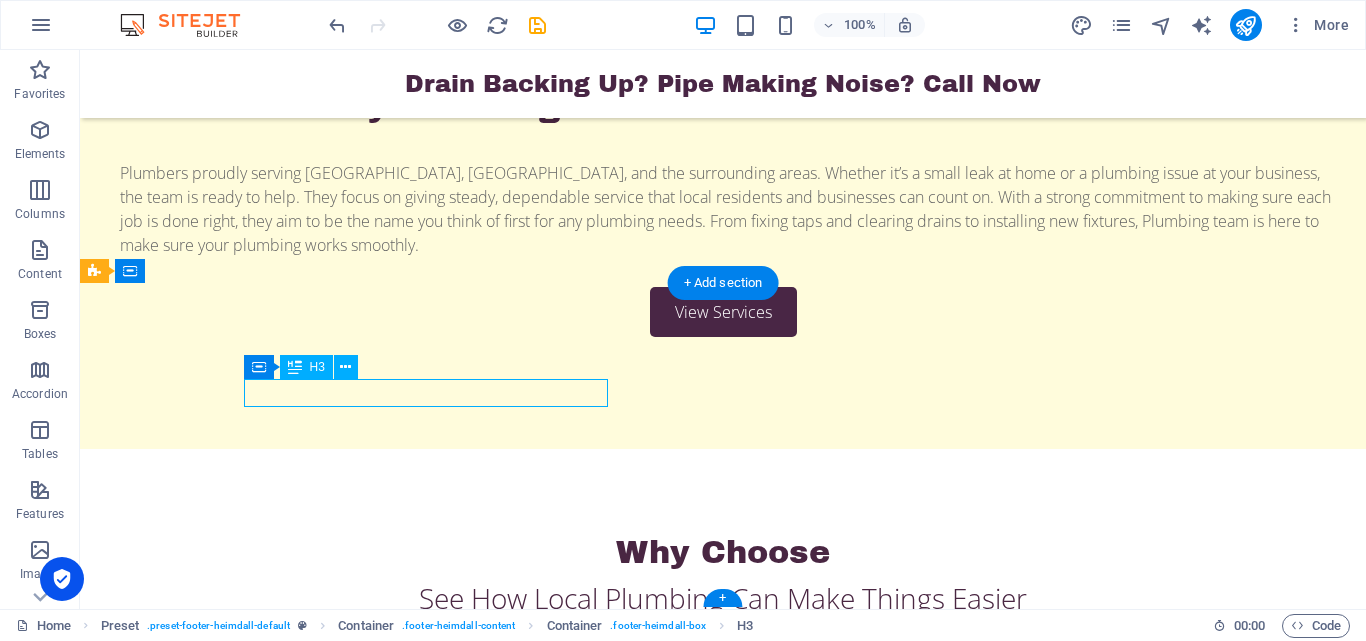 click on "Rooter Pro Plumbing & Drain" at bounding box center [568, 1846] 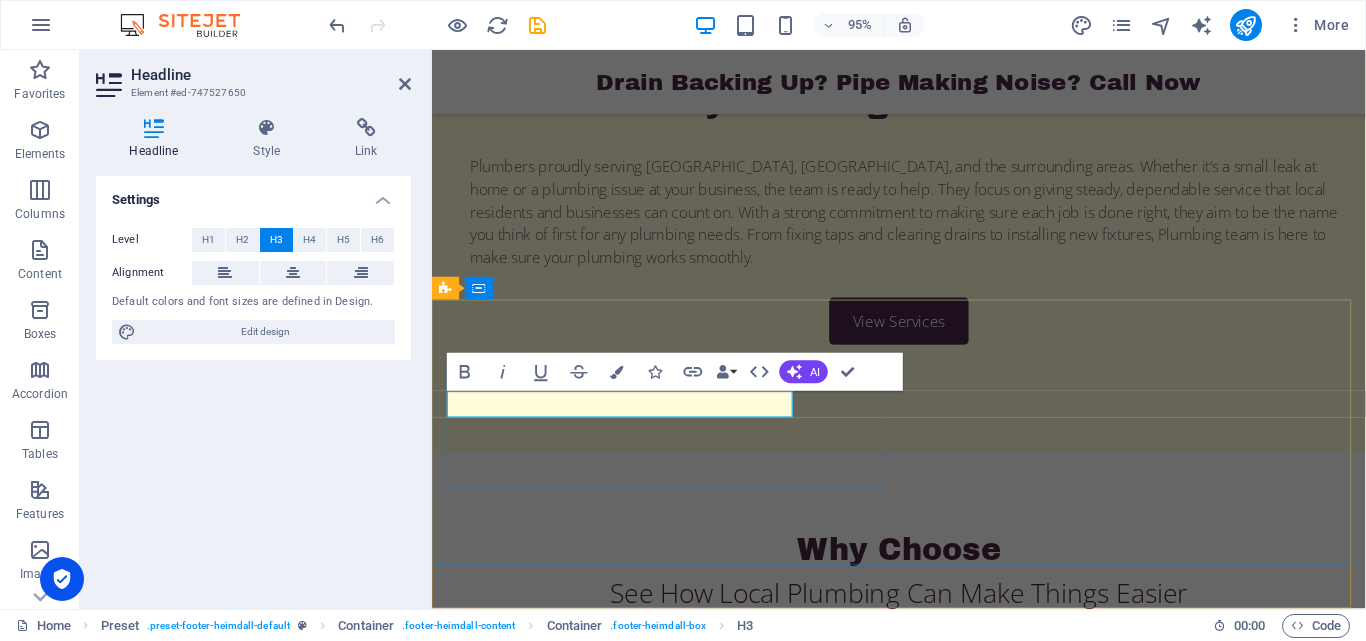 scroll, scrollTop: 2990, scrollLeft: 0, axis: vertical 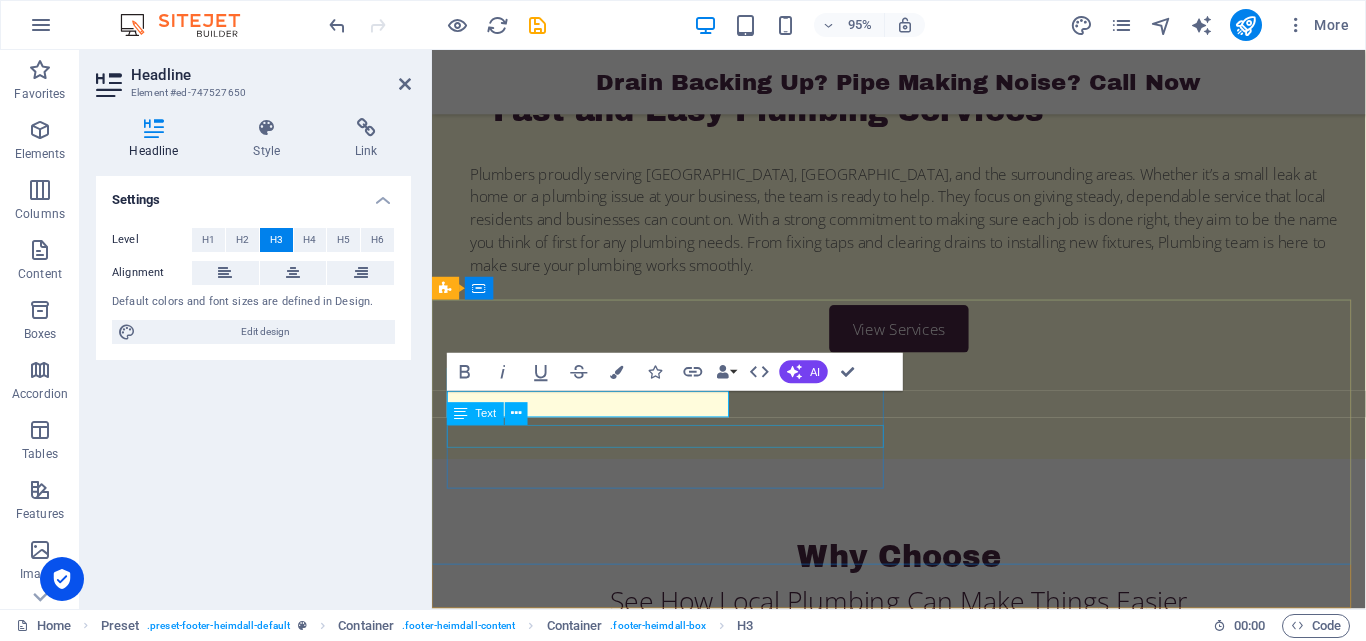 click on "Plumbing and Heating  services Company." at bounding box center [920, 1912] 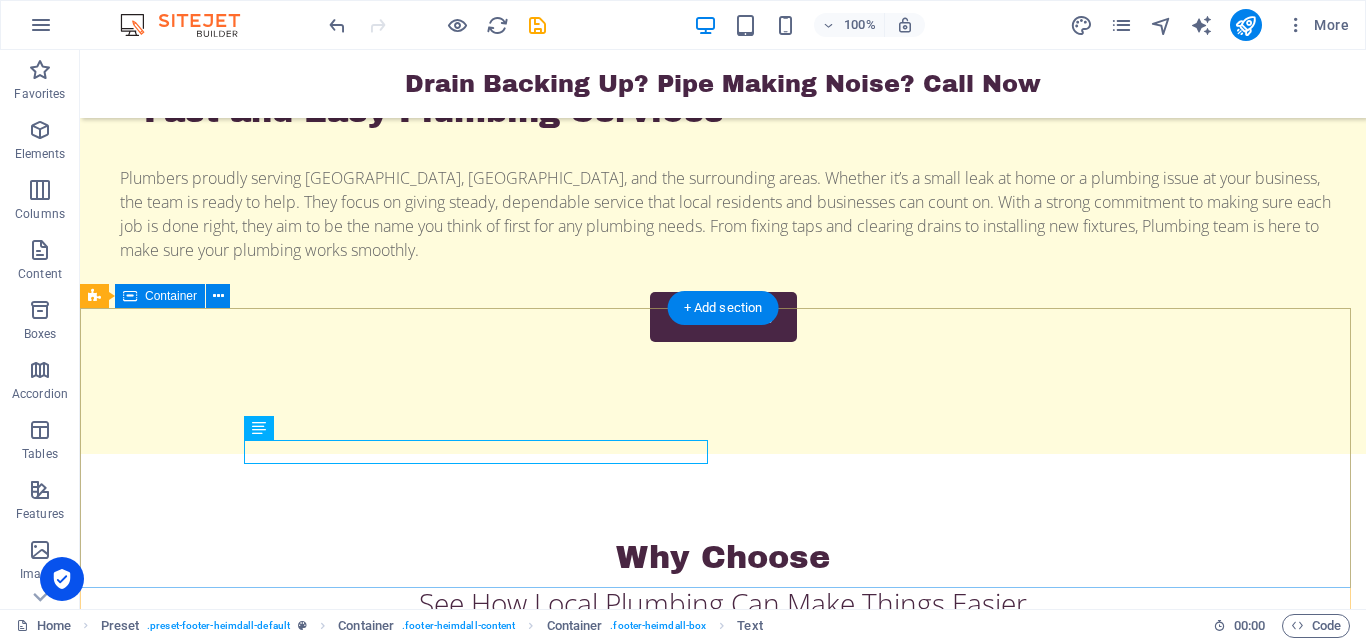 scroll, scrollTop: 2972, scrollLeft: 0, axis: vertical 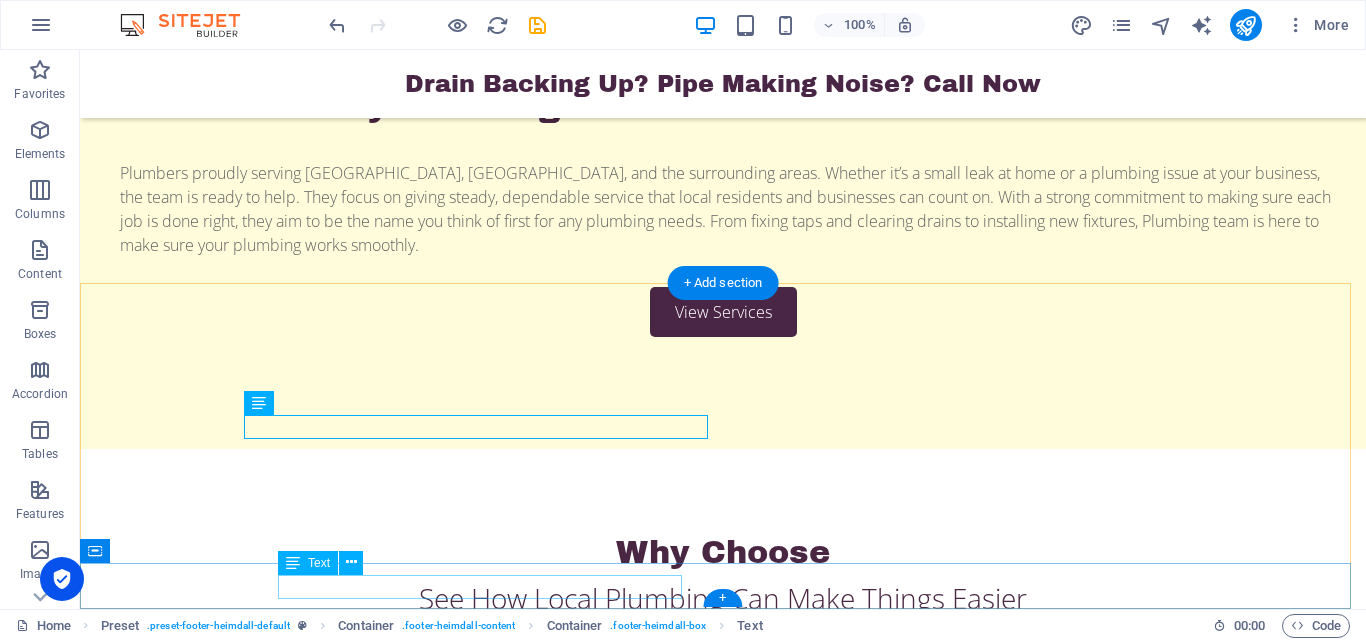 click on "2025 Rooter Pro Plumbing & Drain. All right reserved ." at bounding box center [723, 2911] 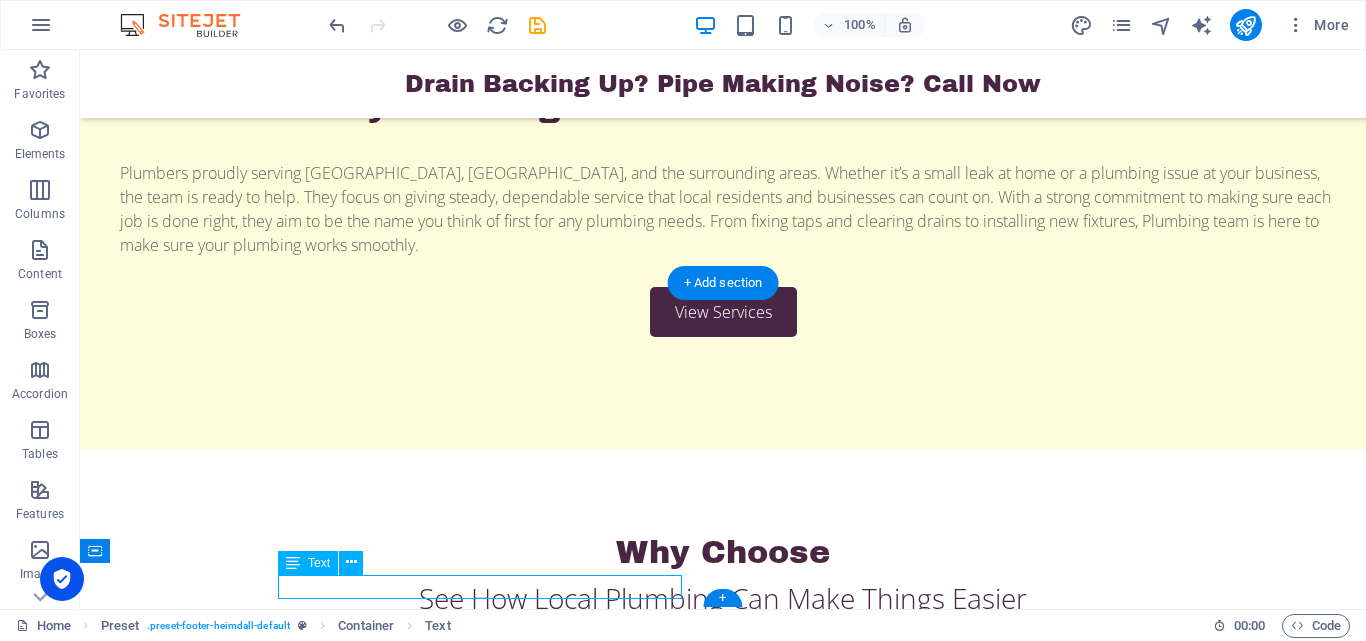 click on "2025 Rooter Pro Plumbing & Drain. All right reserved ." at bounding box center (723, 2911) 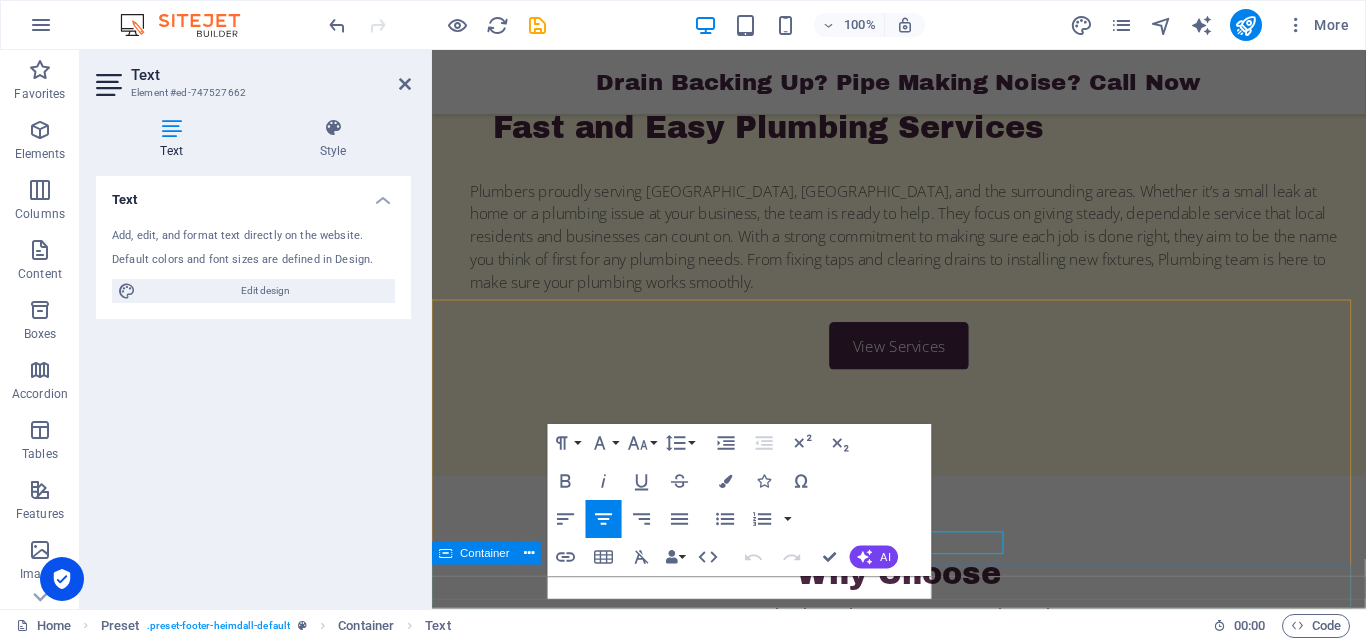 scroll, scrollTop: 2990, scrollLeft: 0, axis: vertical 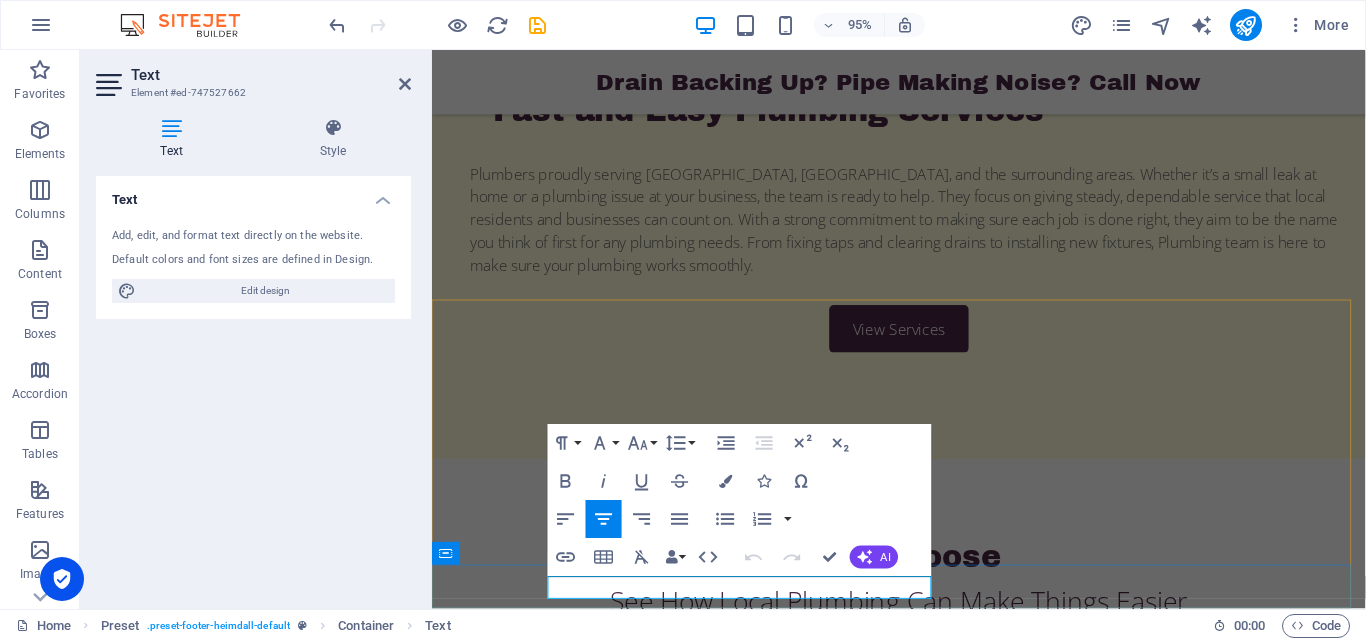 drag, startPoint x: 613, startPoint y: 613, endPoint x: 821, endPoint y: 611, distance: 208.00961 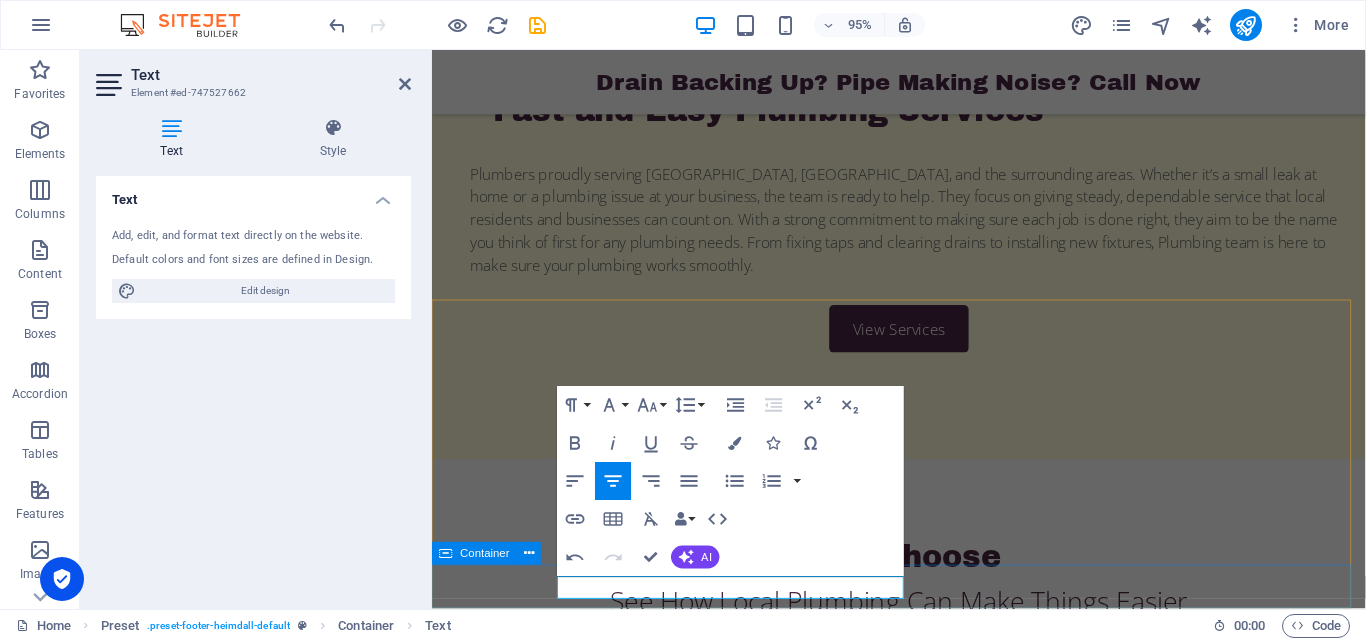 click on "2025 Plumbing Chamblee GA. All right reserved . Plumbing Chamblee GA Privacy Policy" at bounding box center (923, 2802) 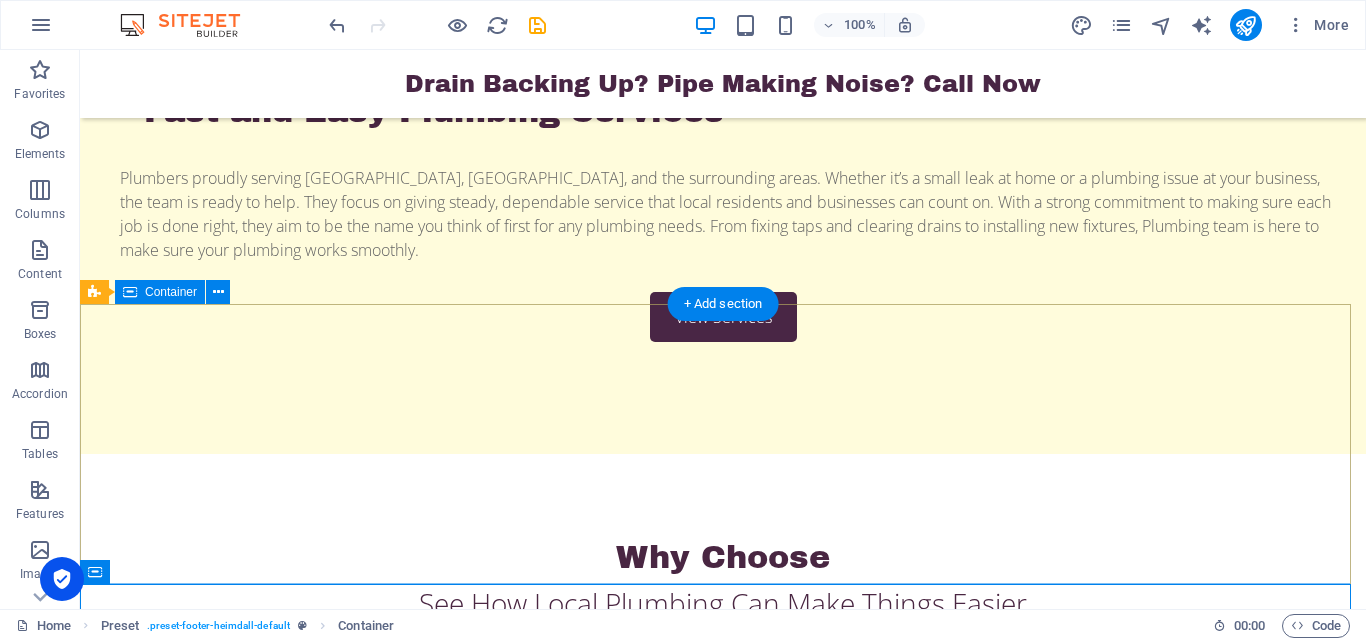 scroll, scrollTop: 2972, scrollLeft: 0, axis: vertical 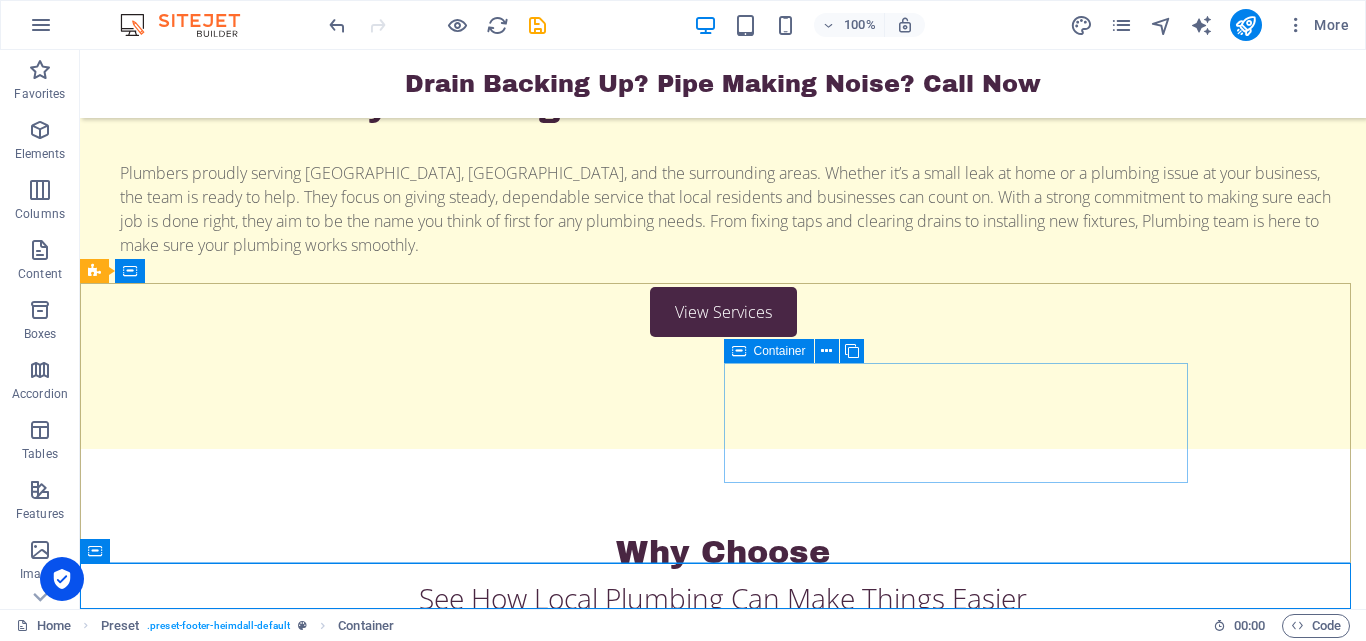 click on "Container" at bounding box center [780, 351] 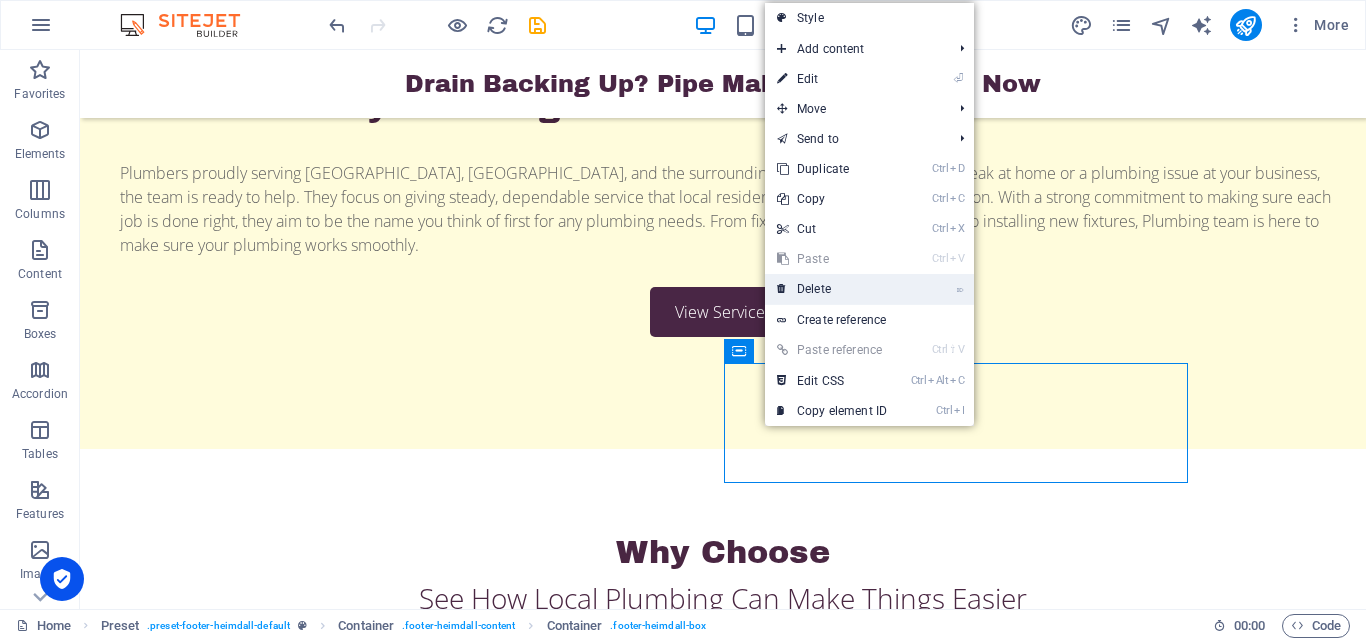 click on "⌦  Delete" at bounding box center [832, 289] 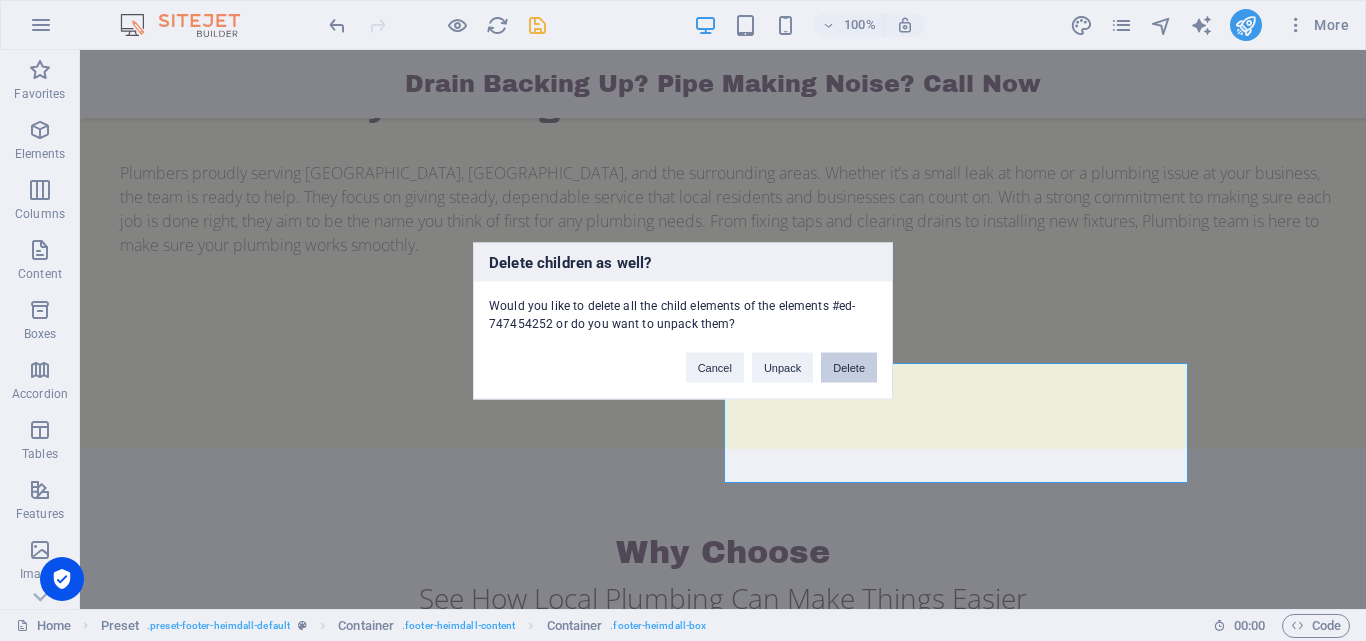 click on "Delete" at bounding box center (849, 367) 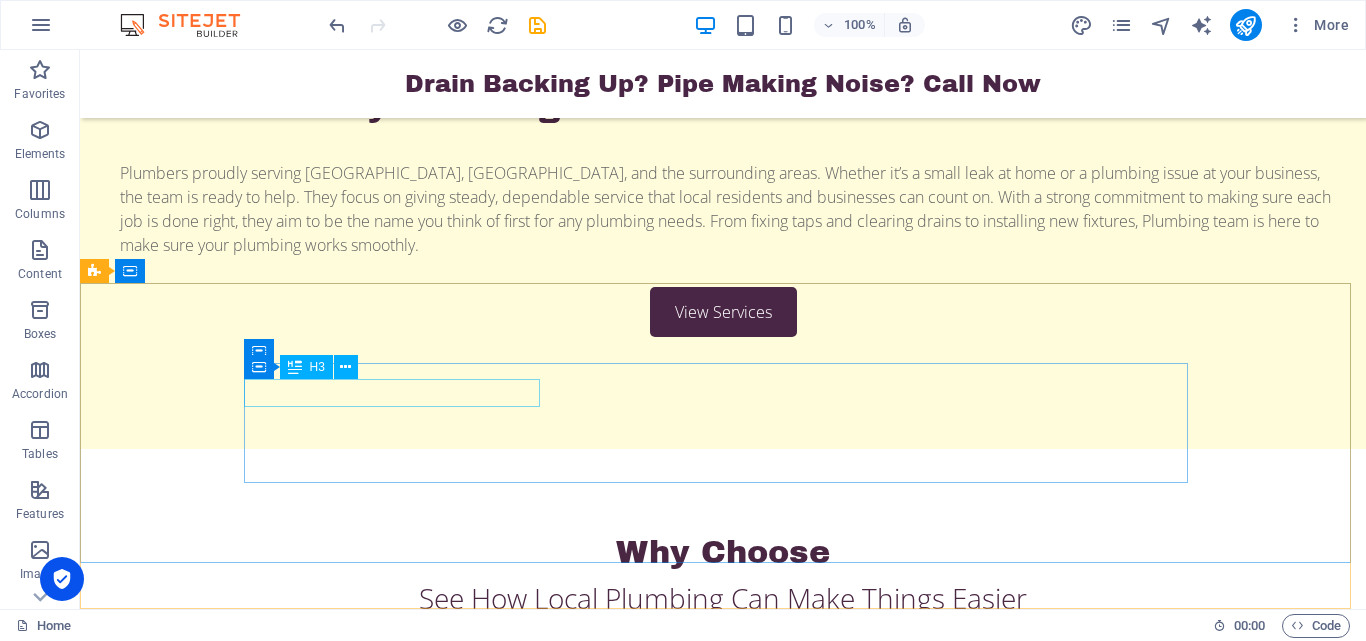 click on "H3" at bounding box center [306, 367] 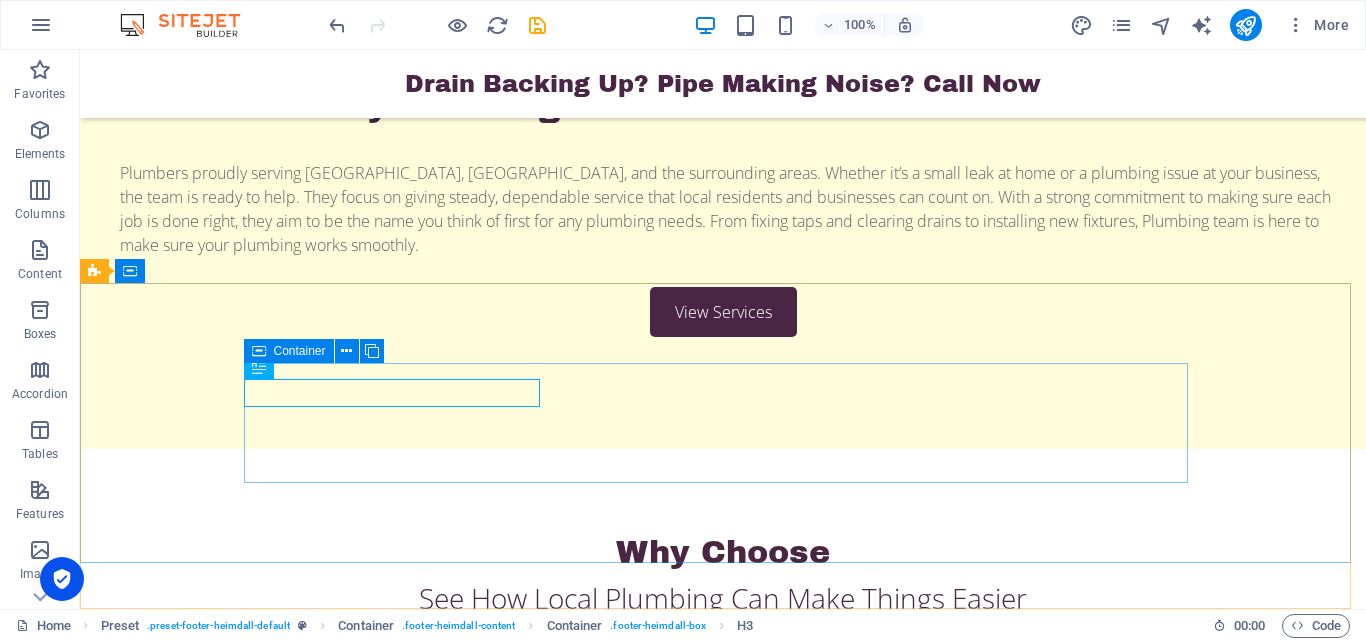 click at bounding box center [259, 351] 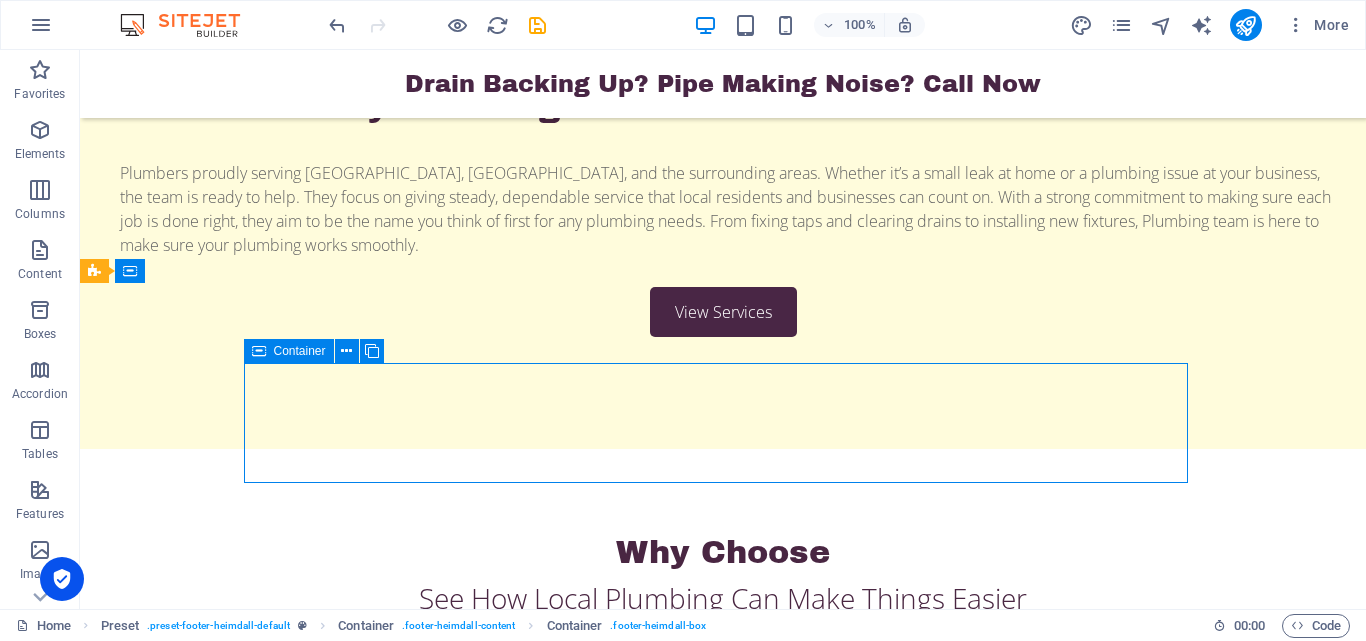 click on "Container" at bounding box center [289, 351] 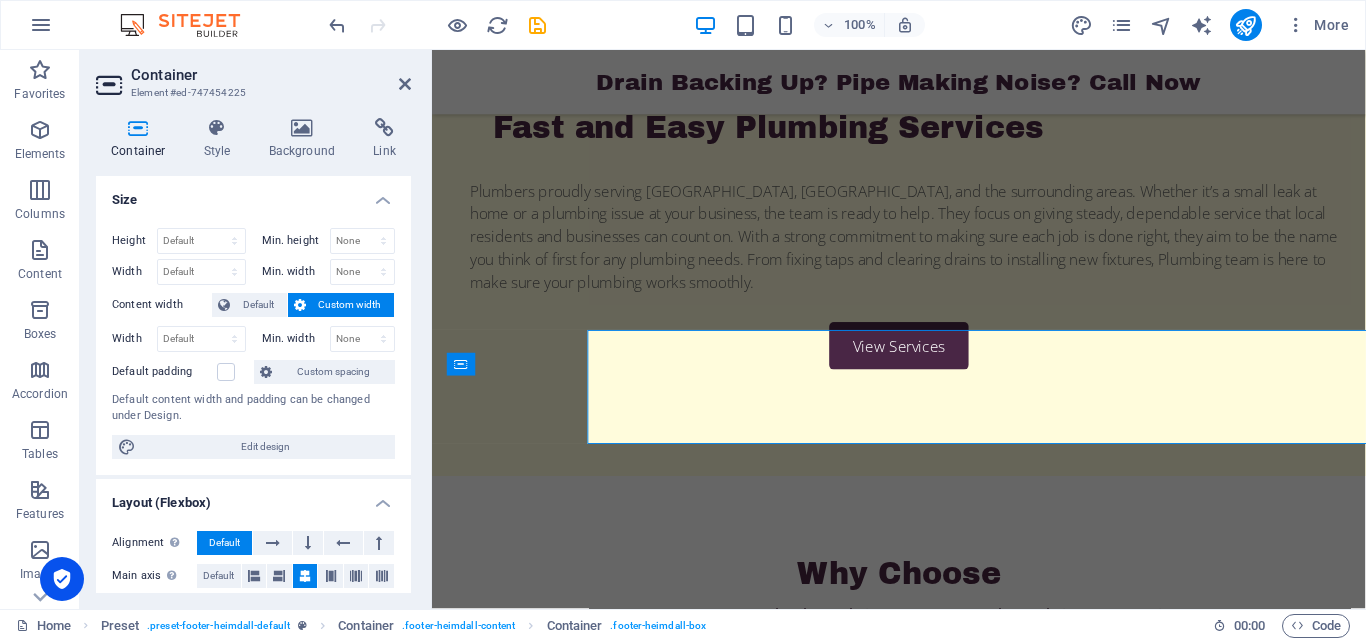 scroll, scrollTop: 2990, scrollLeft: 0, axis: vertical 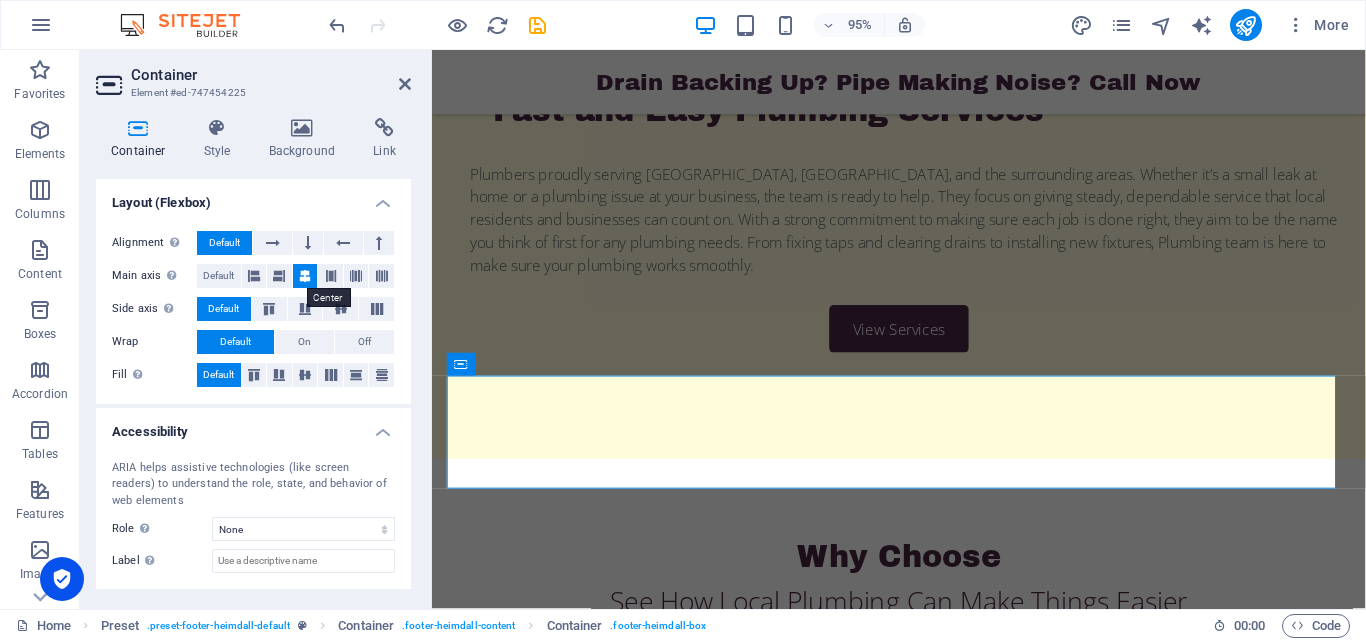 click at bounding box center (305, 276) 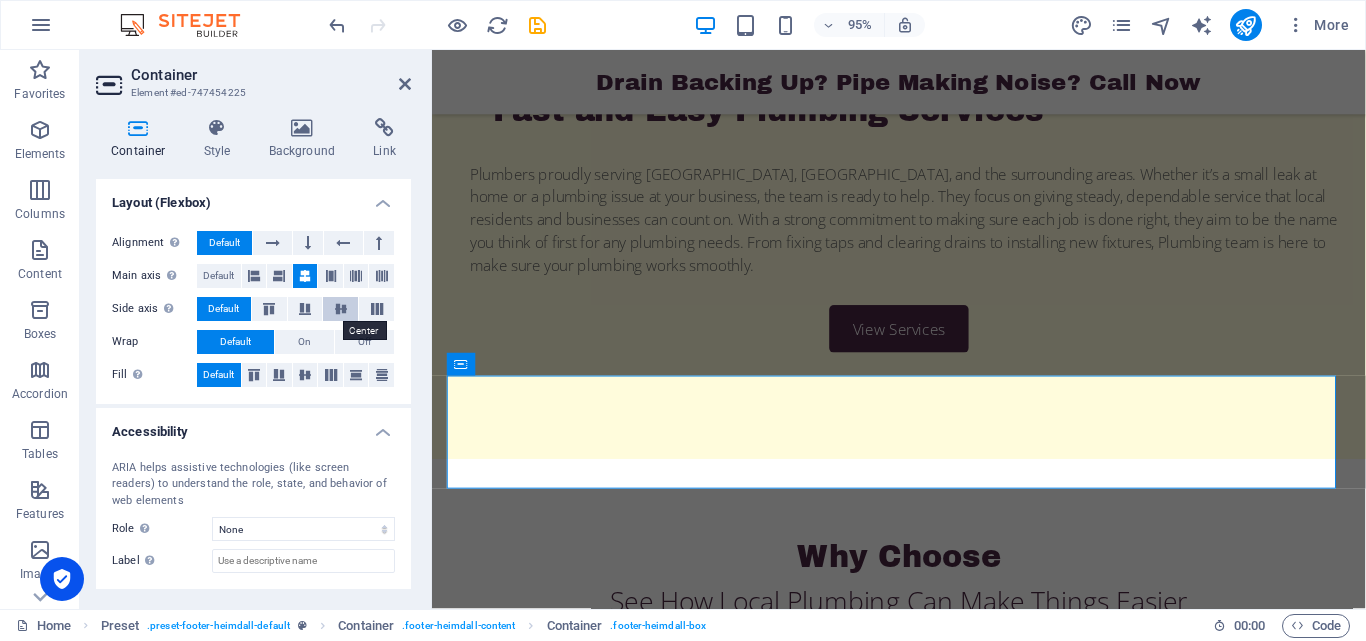 click at bounding box center (340, 309) 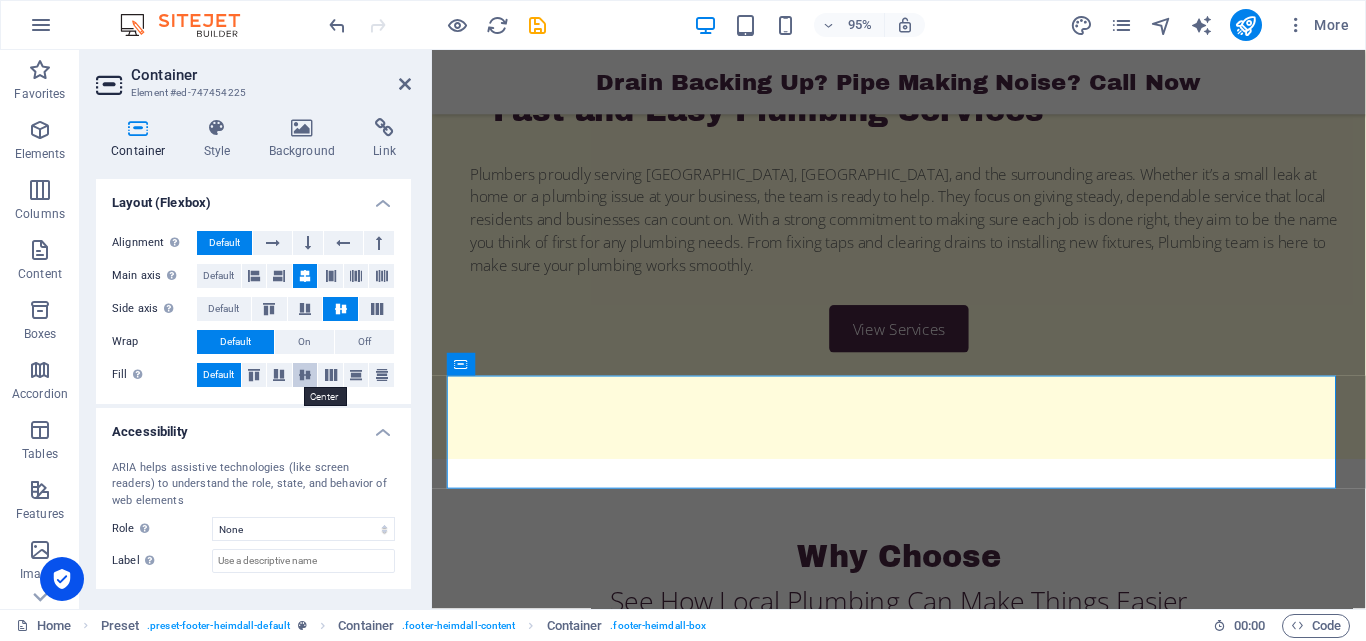 click at bounding box center (305, 375) 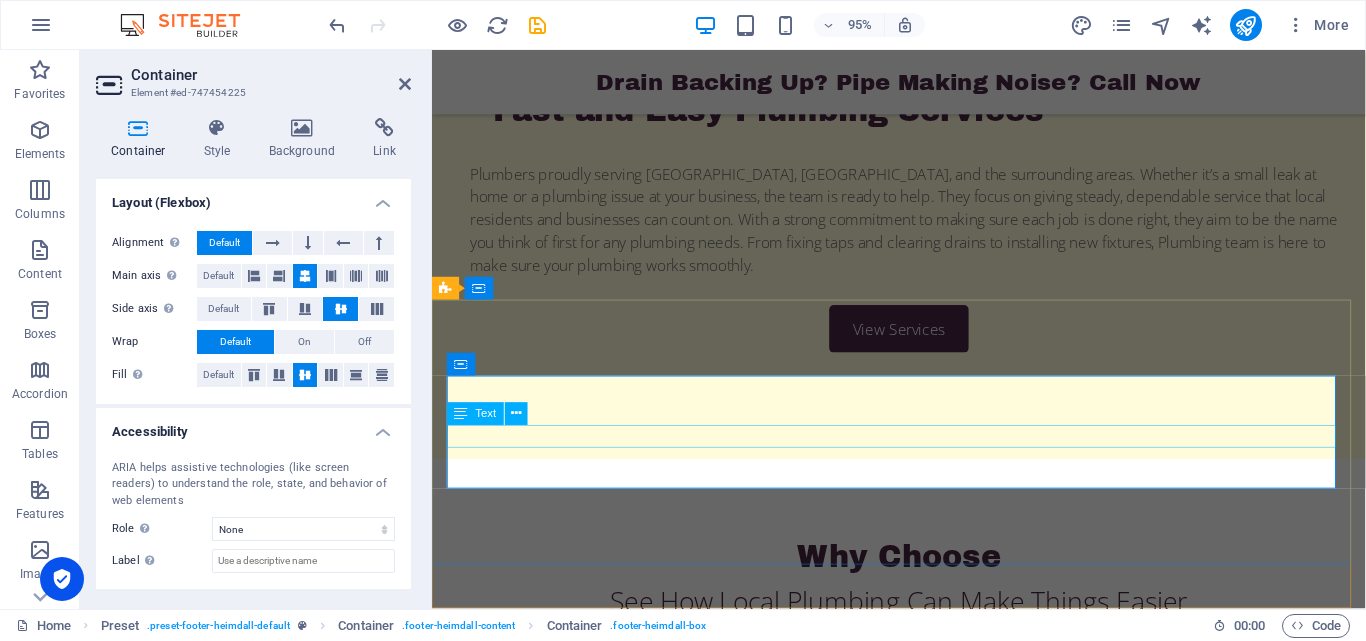 drag, startPoint x: 583, startPoint y: 458, endPoint x: 930, endPoint y: 439, distance: 347.51978 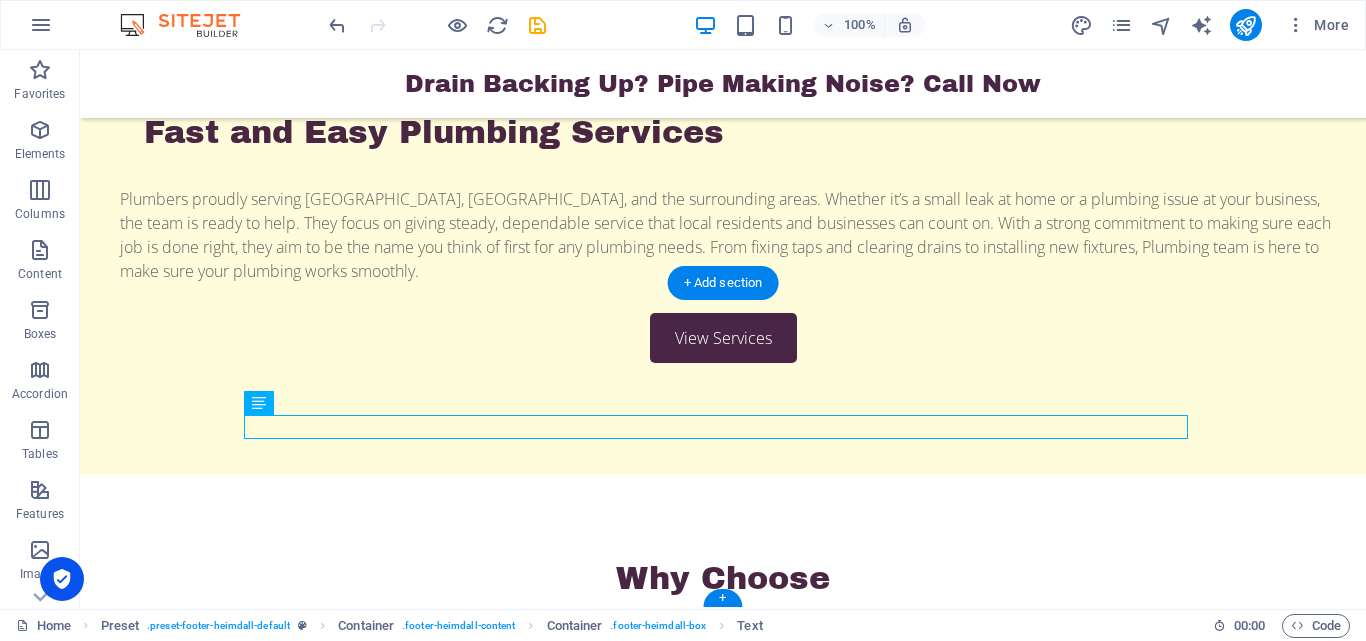 click at bounding box center (568, 1926) 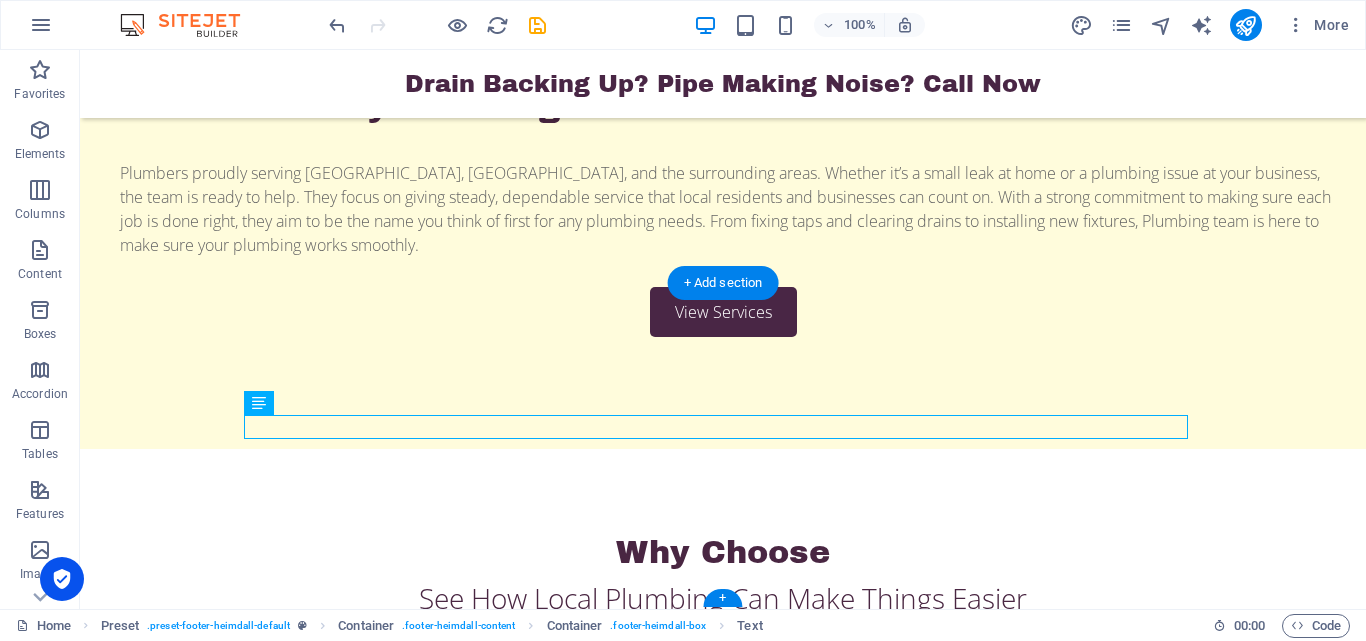 scroll, scrollTop: 2990, scrollLeft: 0, axis: vertical 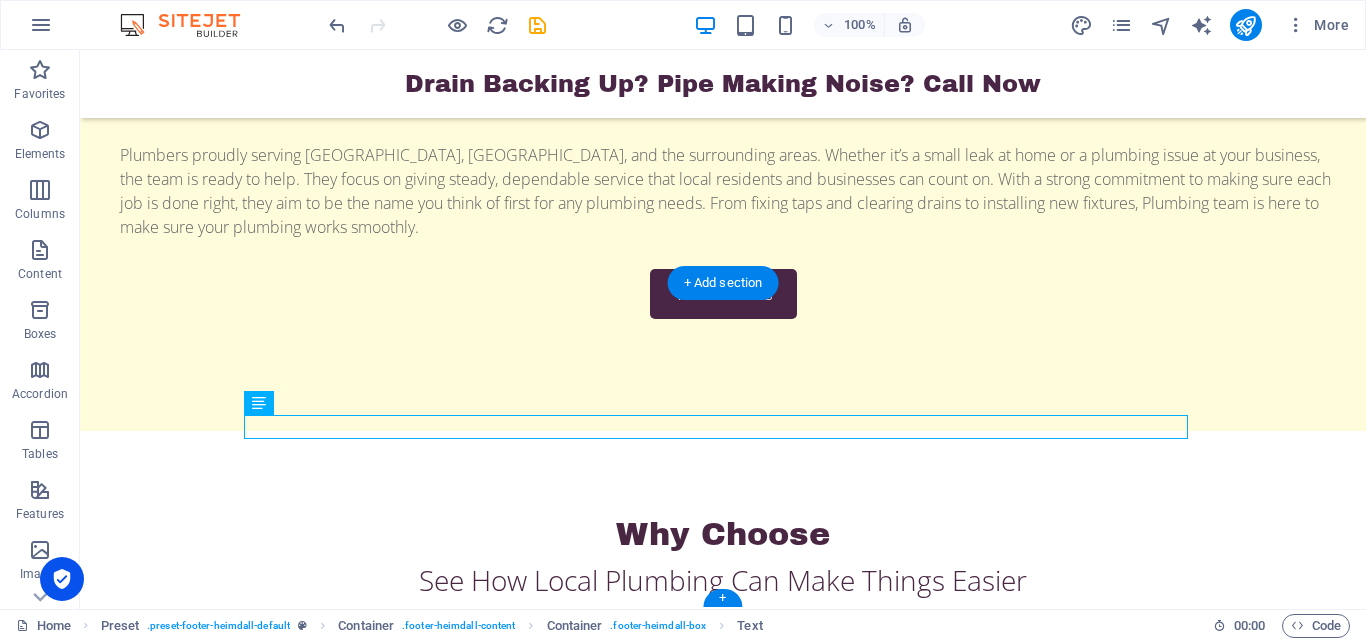 select on "rem" 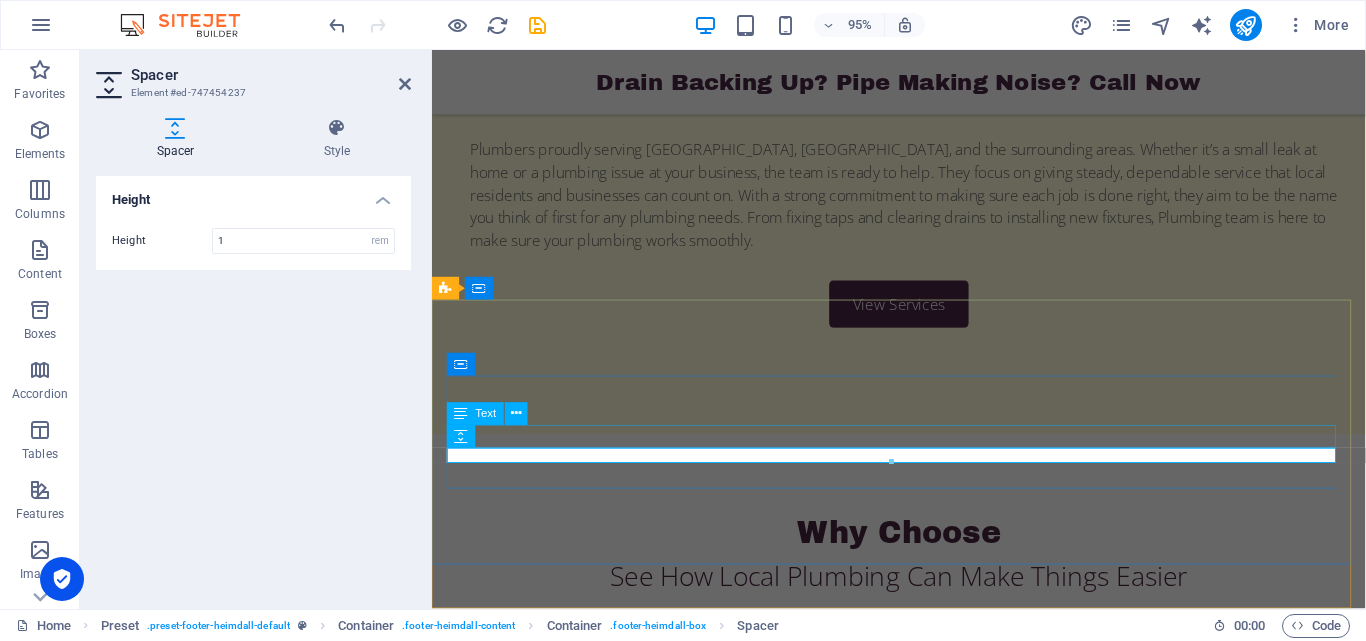 click on "Plumbing and Heating  services Company." at bounding box center (920, 1886) 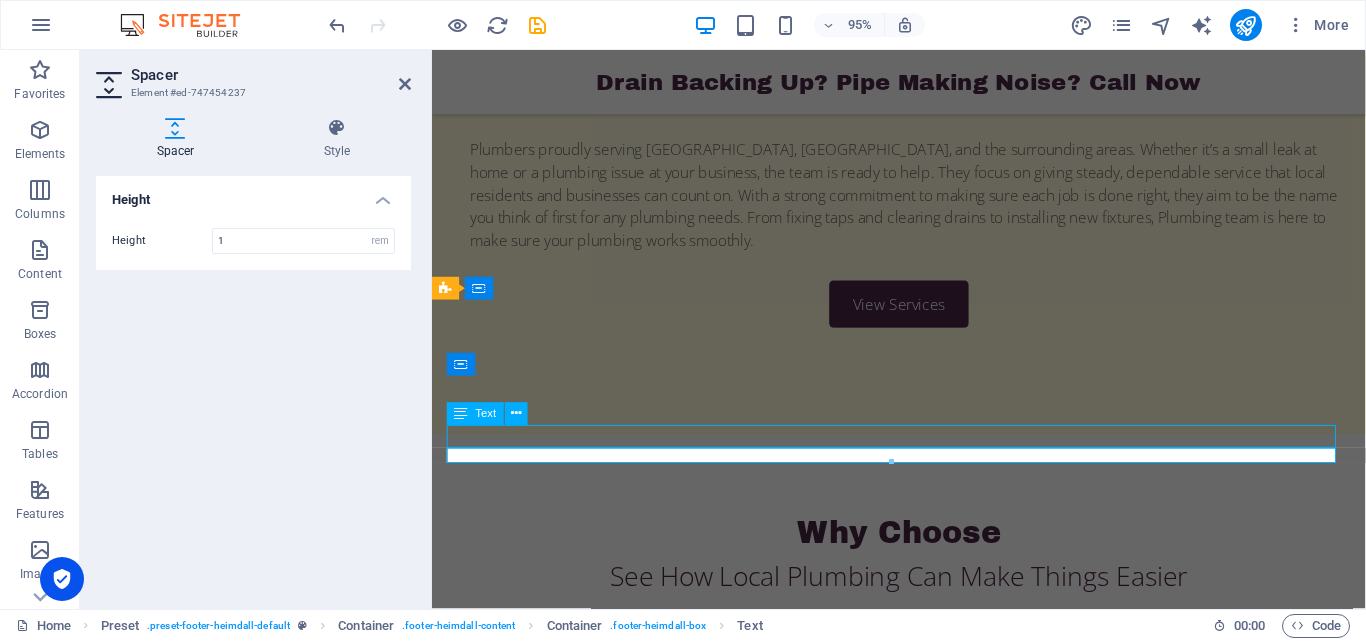 click on "Plumbing and Heating  services Company." at bounding box center (920, 1886) 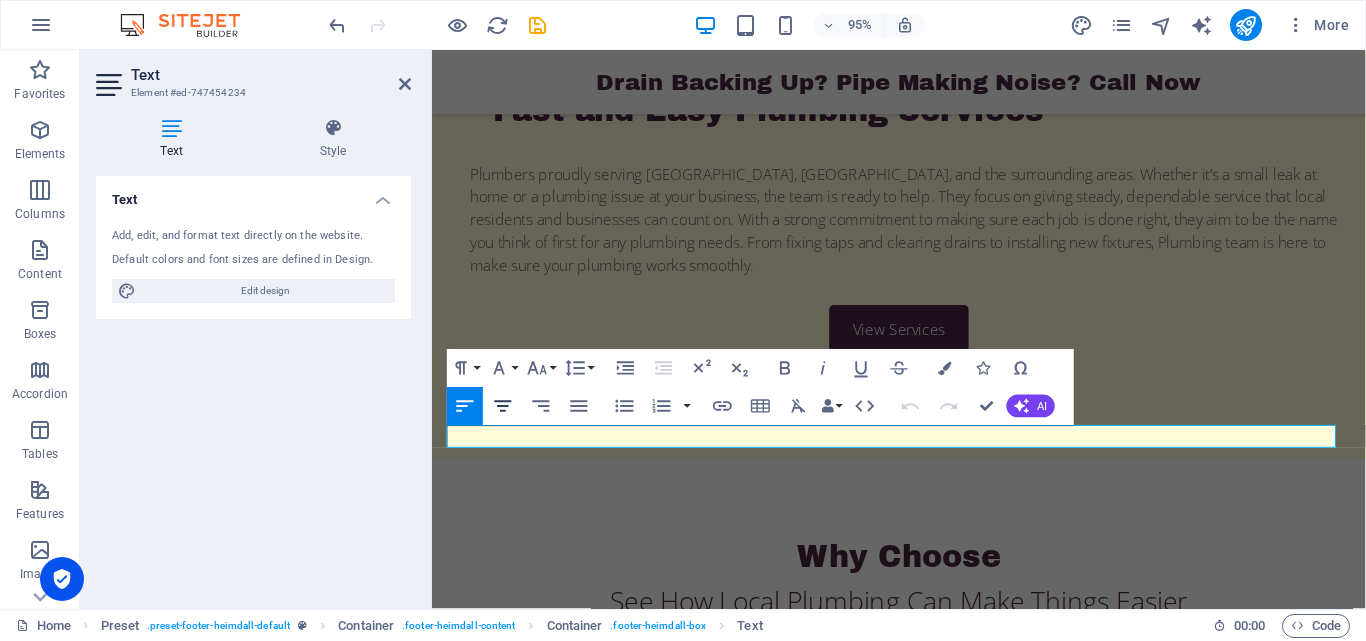 click 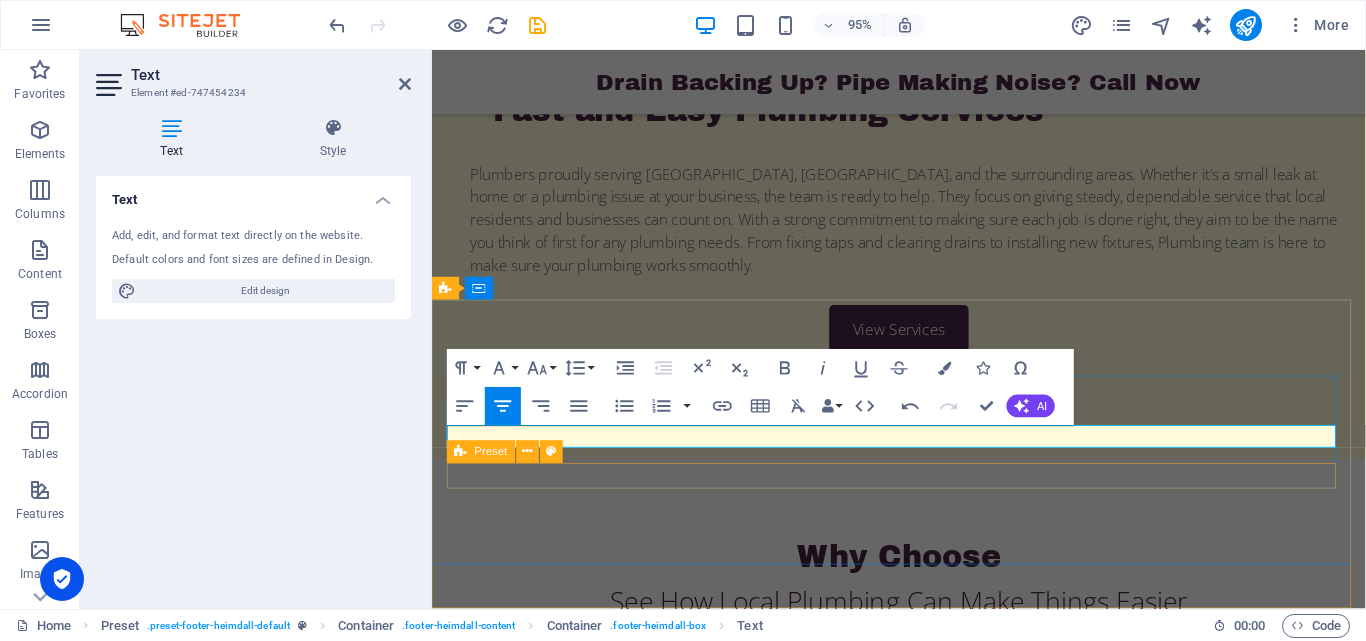 click at bounding box center (920, 1989) 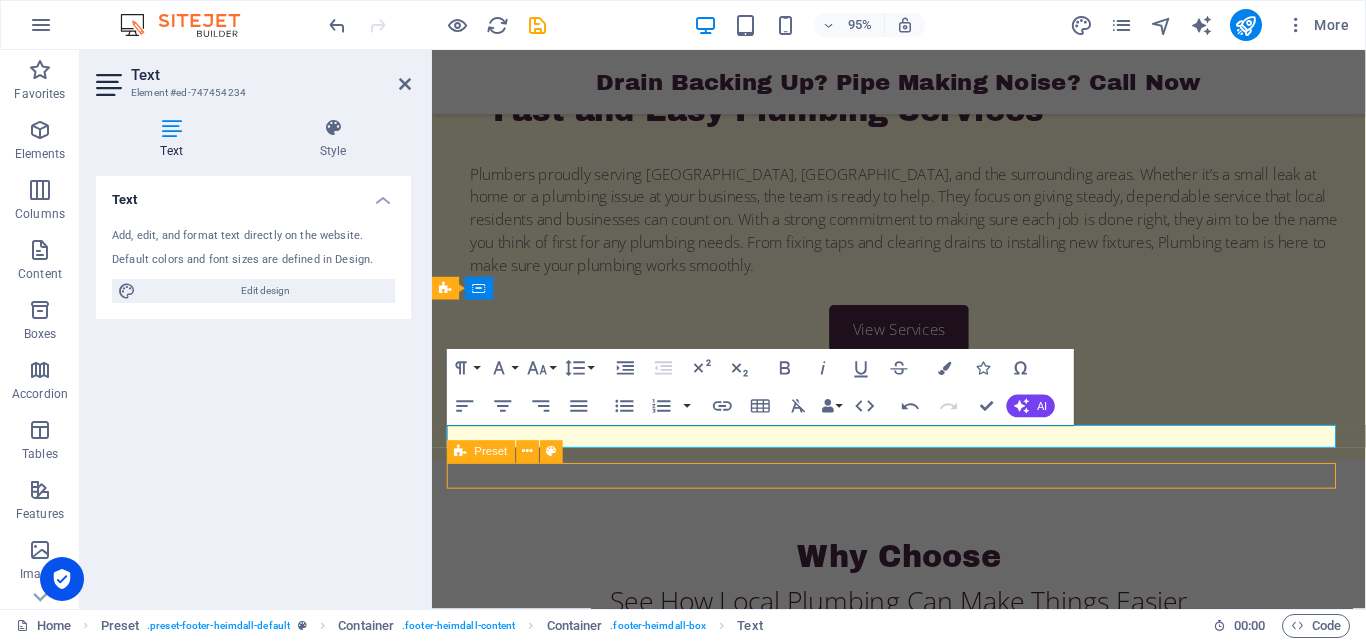 click at bounding box center [920, 1989] 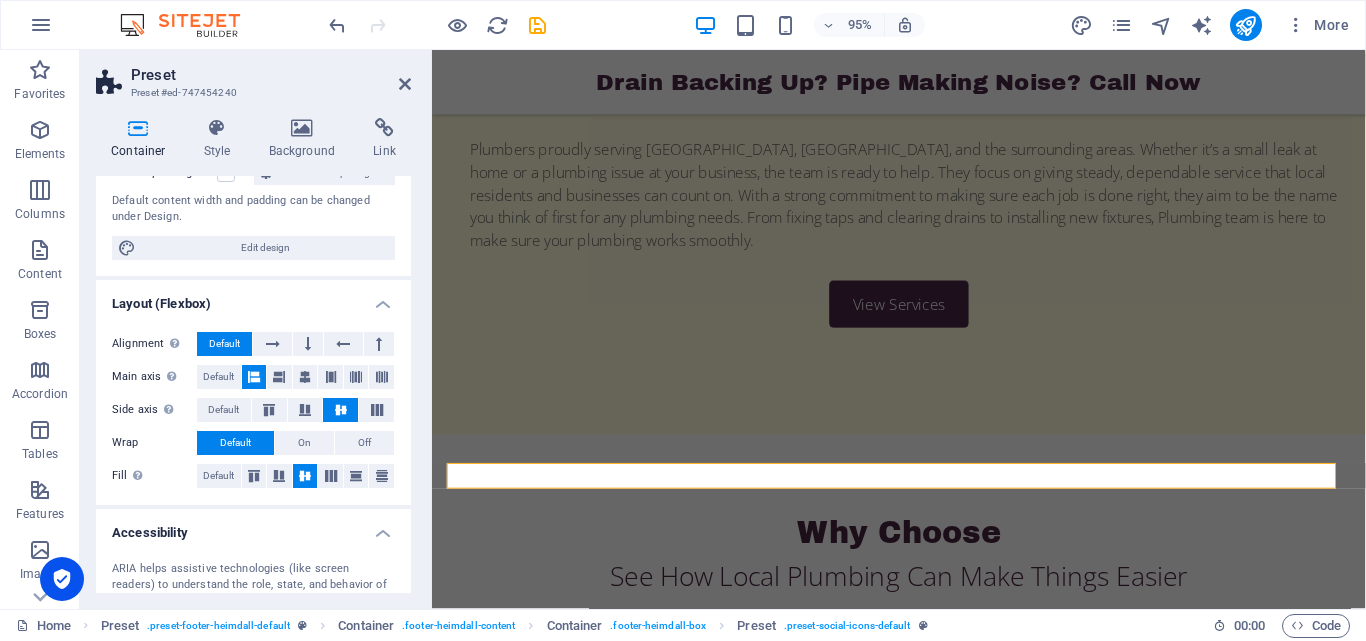scroll, scrollTop: 200, scrollLeft: 0, axis: vertical 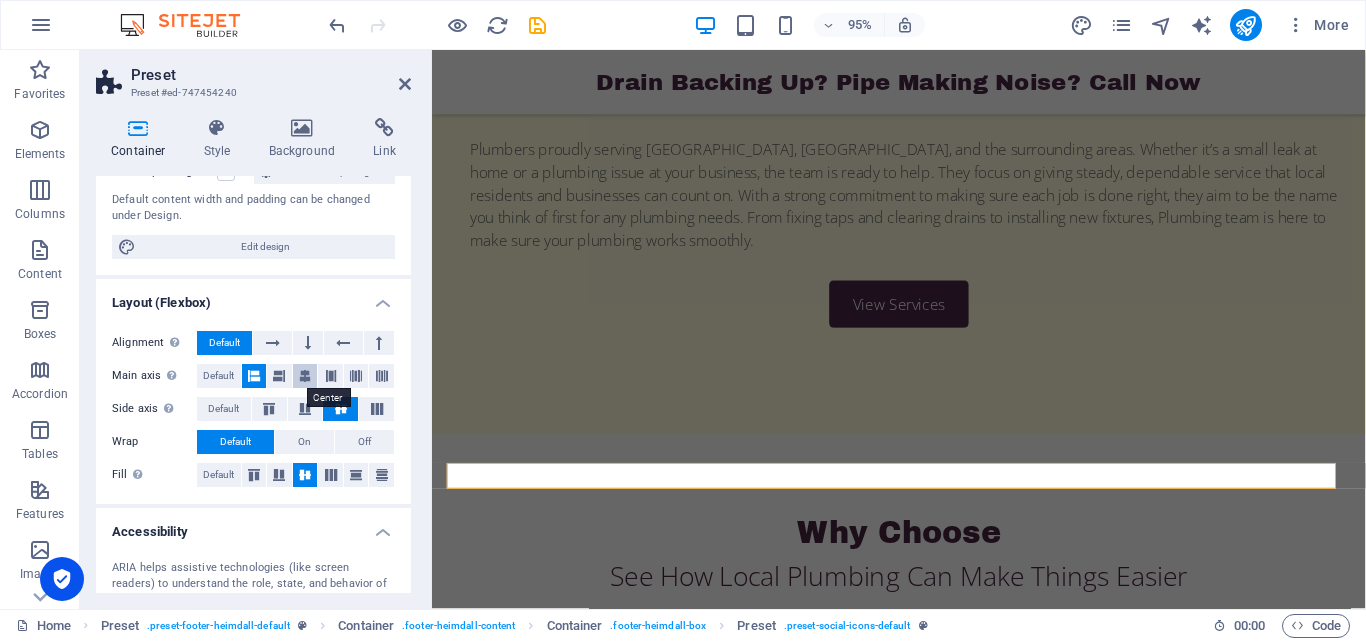 click at bounding box center (305, 376) 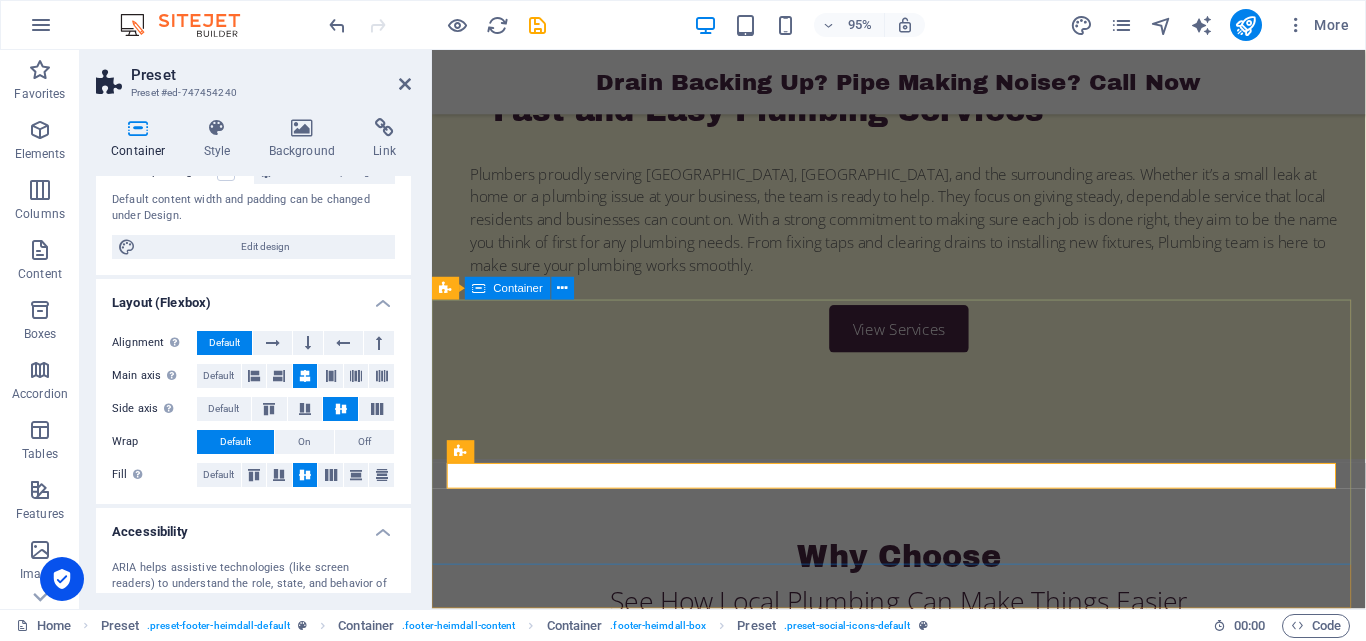 click on "Plumbing Chamblee GA Plumbing and Heating  services Company." at bounding box center [923, 1943] 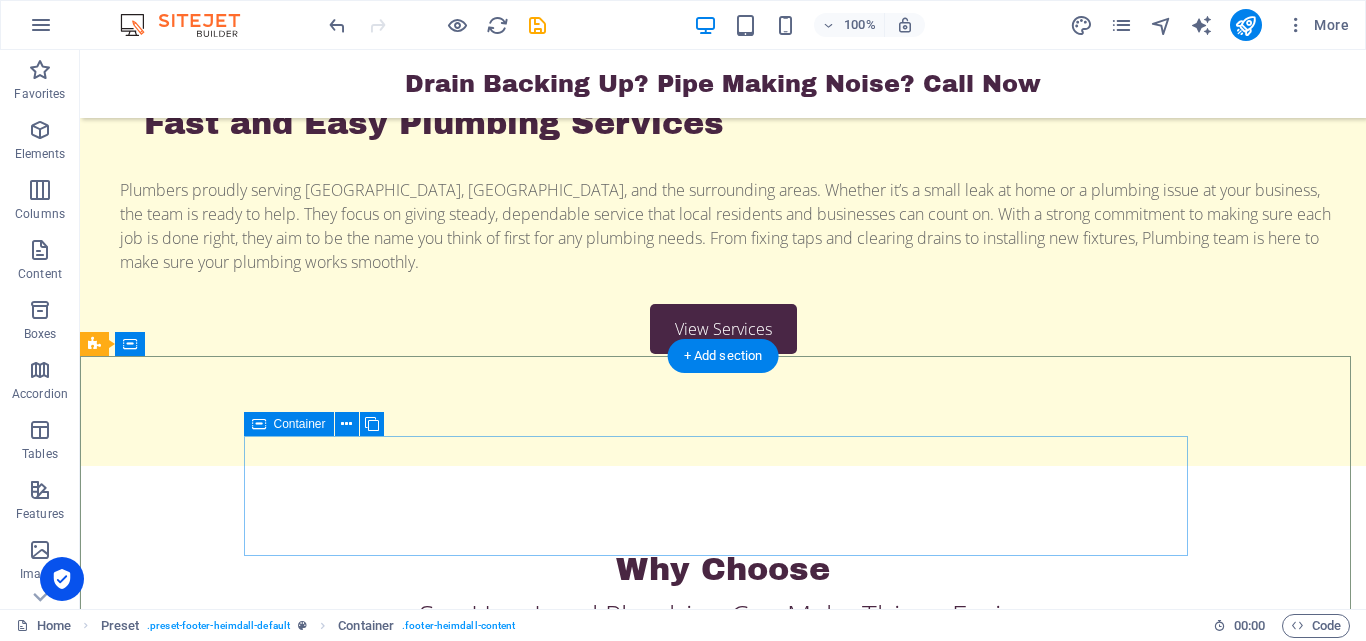 scroll, scrollTop: 2972, scrollLeft: 0, axis: vertical 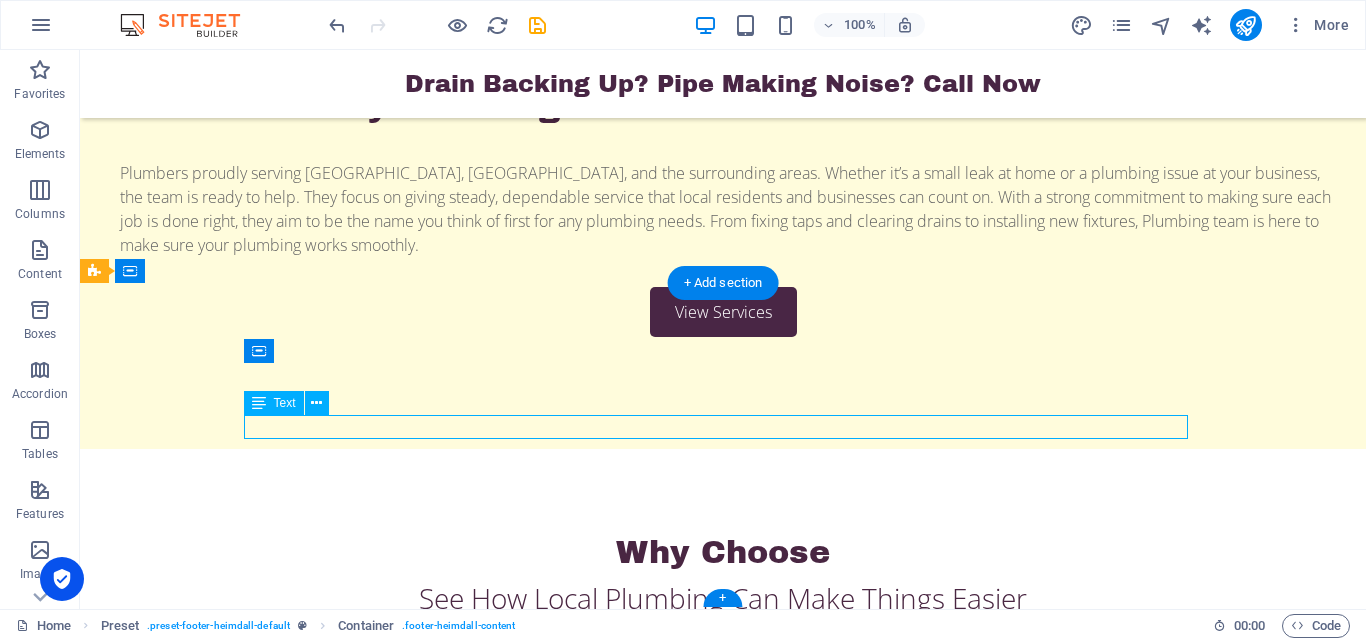 click on "Plumbing and Heating  services Company." at bounding box center [568, 1880] 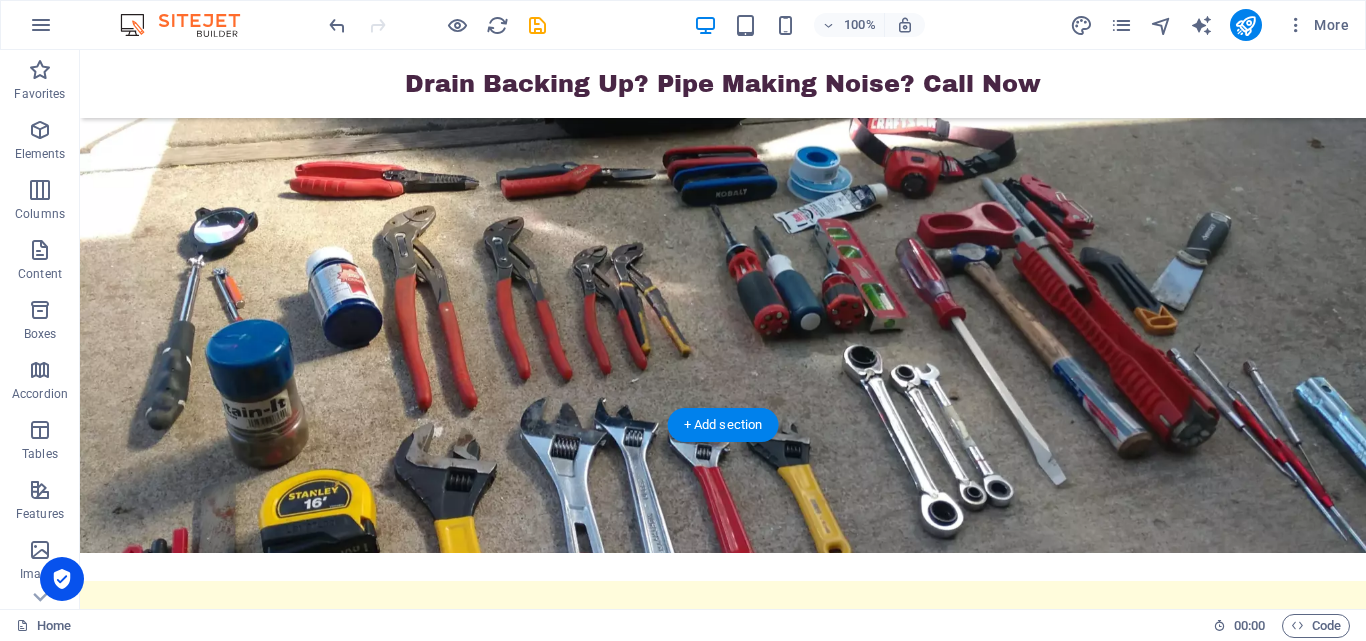 scroll, scrollTop: 2272, scrollLeft: 0, axis: vertical 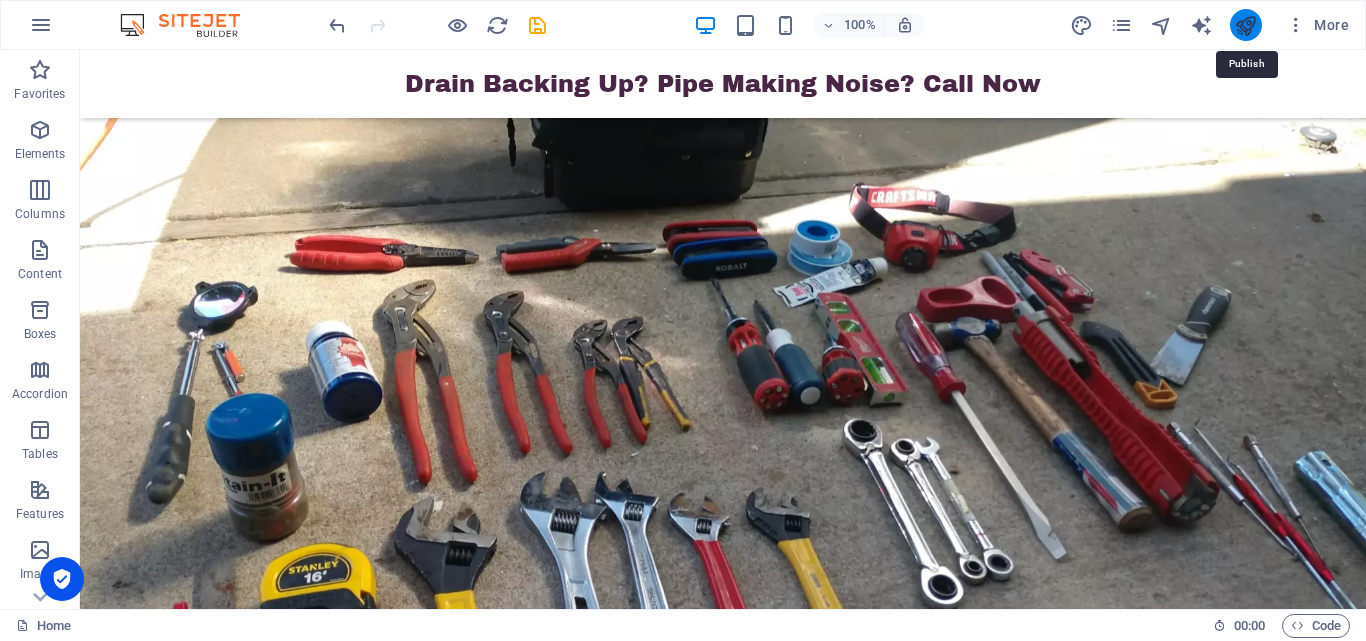 click at bounding box center (1245, 25) 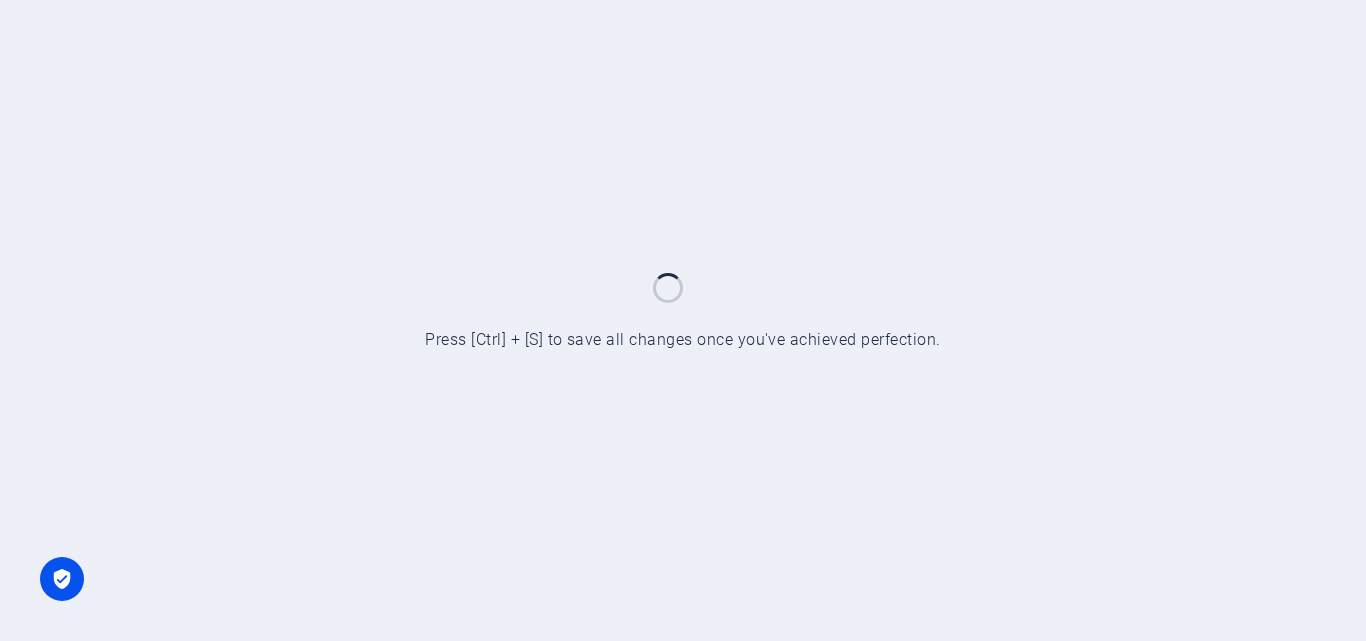 scroll, scrollTop: 0, scrollLeft: 0, axis: both 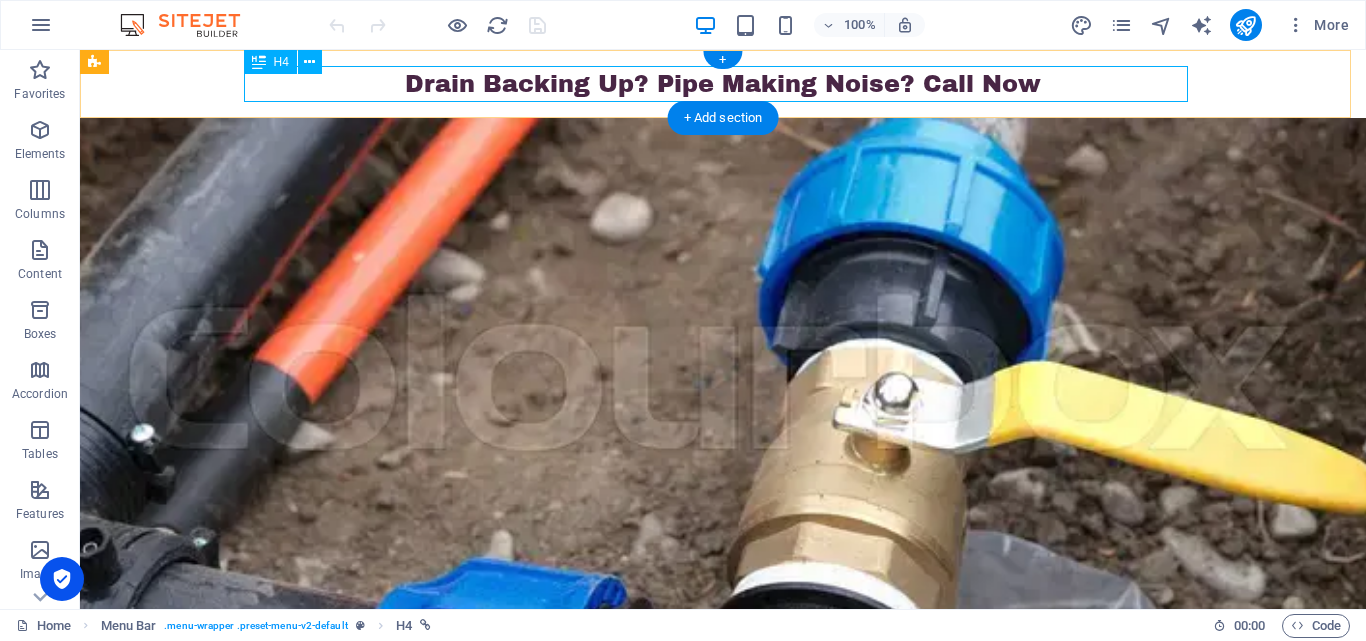 click on "Drain Backing Up? Pipe Making Noise? Call Now" at bounding box center (723, 84) 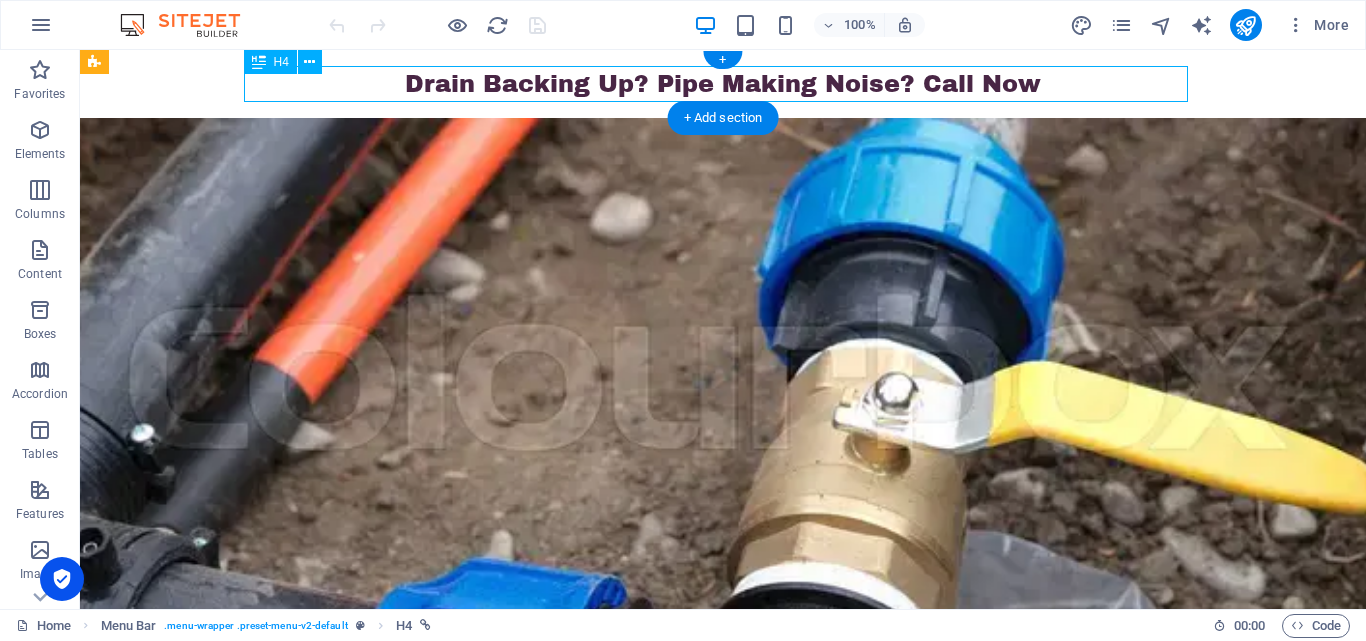 click on "Drain Backing Up? Pipe Making Noise? Call Now" at bounding box center [723, 84] 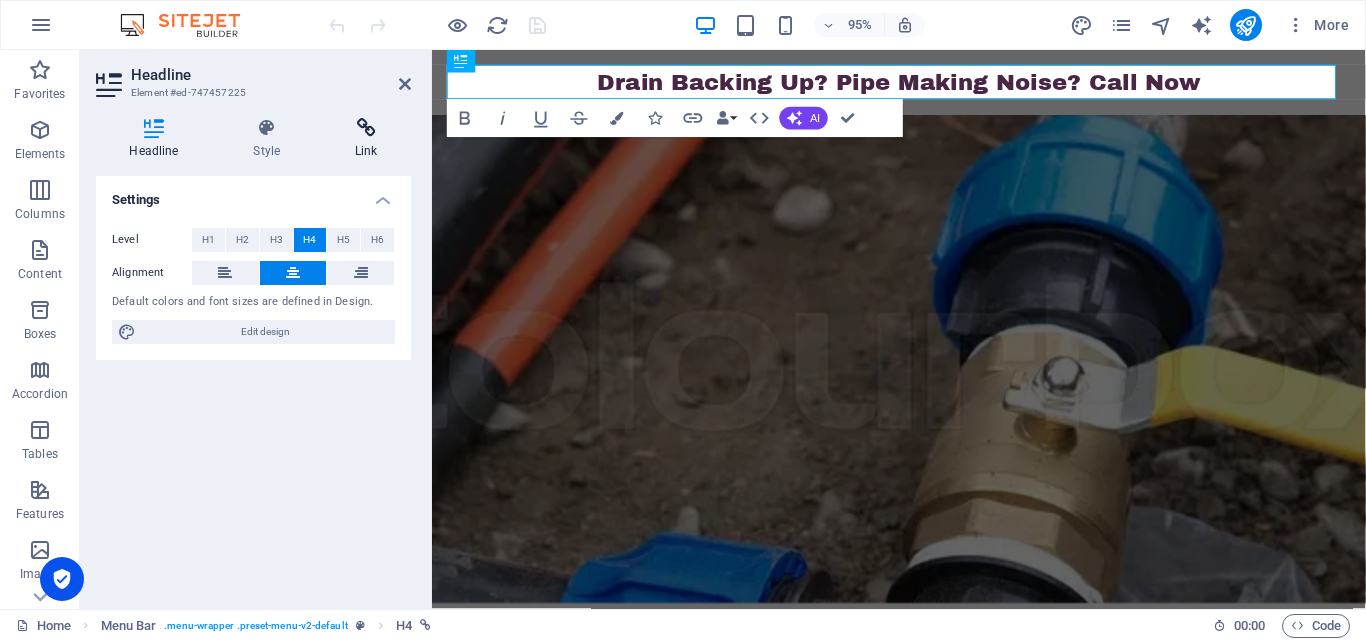 click on "Link" at bounding box center (366, 139) 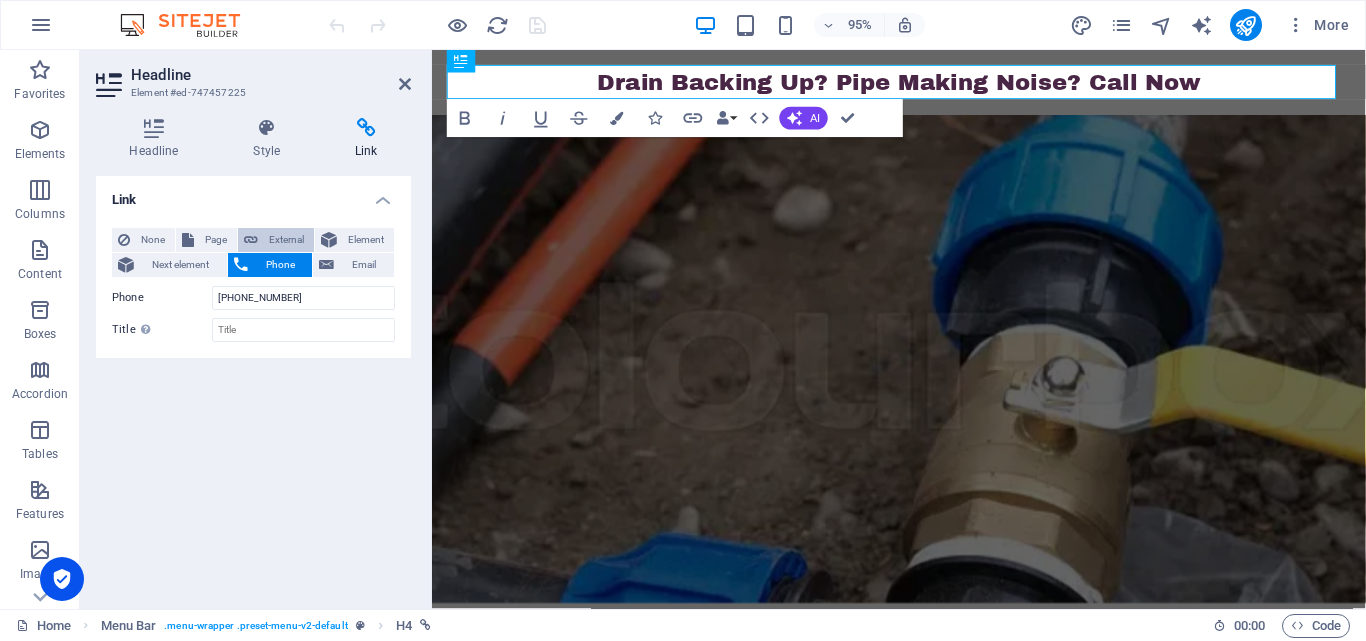 click on "External" at bounding box center [286, 240] 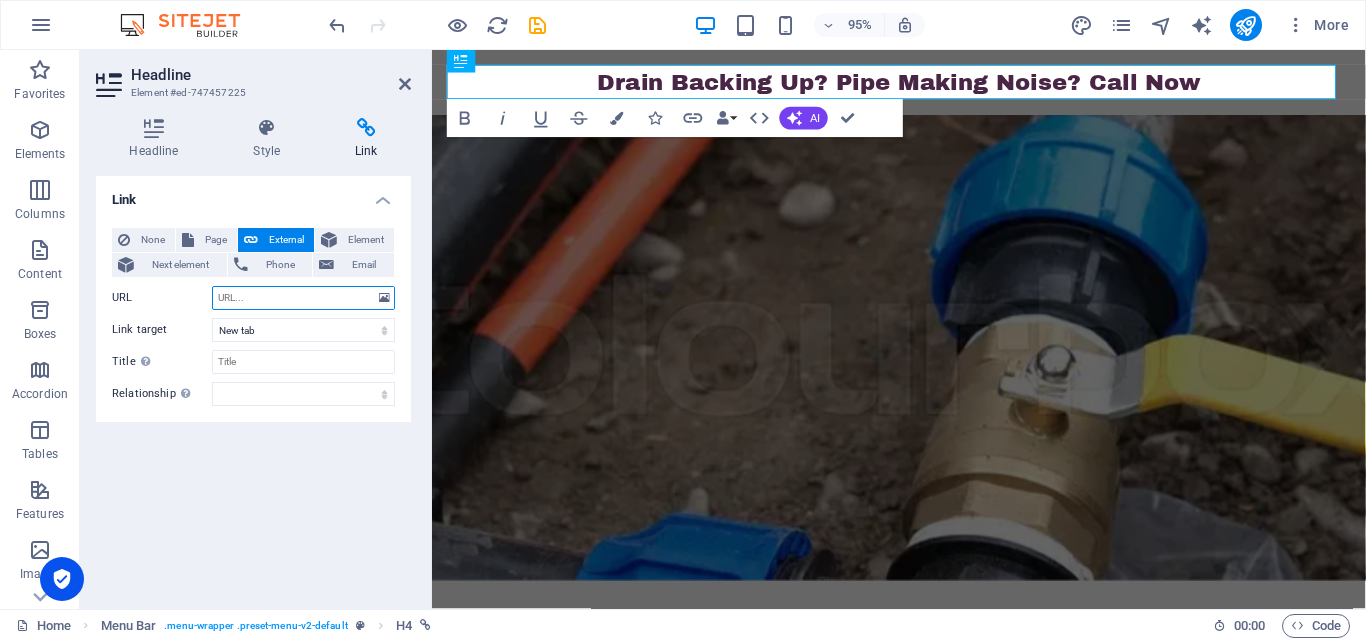 click on "URL" at bounding box center [303, 298] 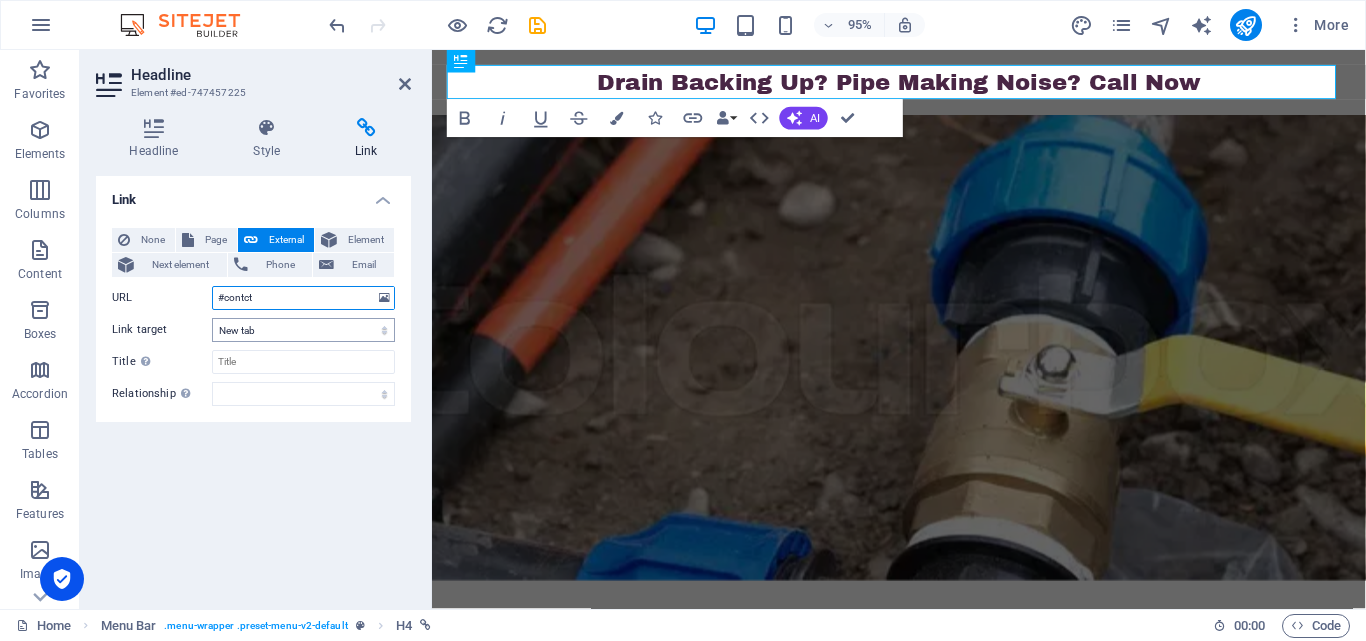 type on "#contct" 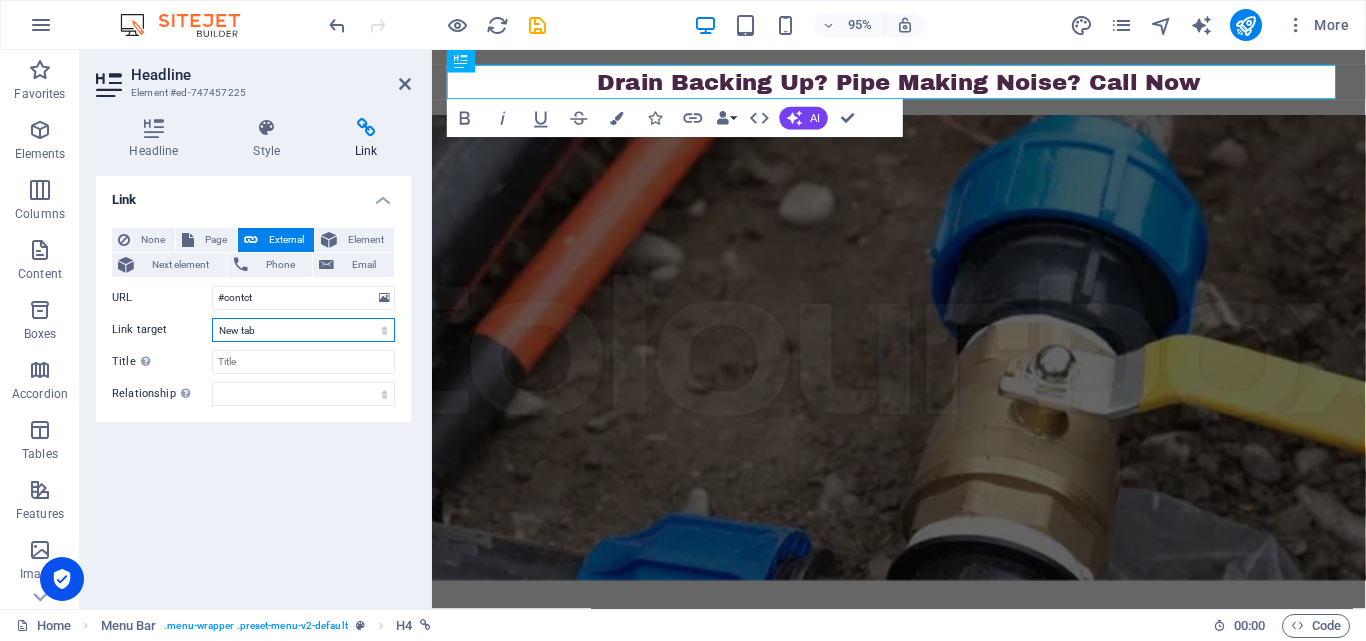 click on "New tab Same tab Overlay" at bounding box center (303, 330) 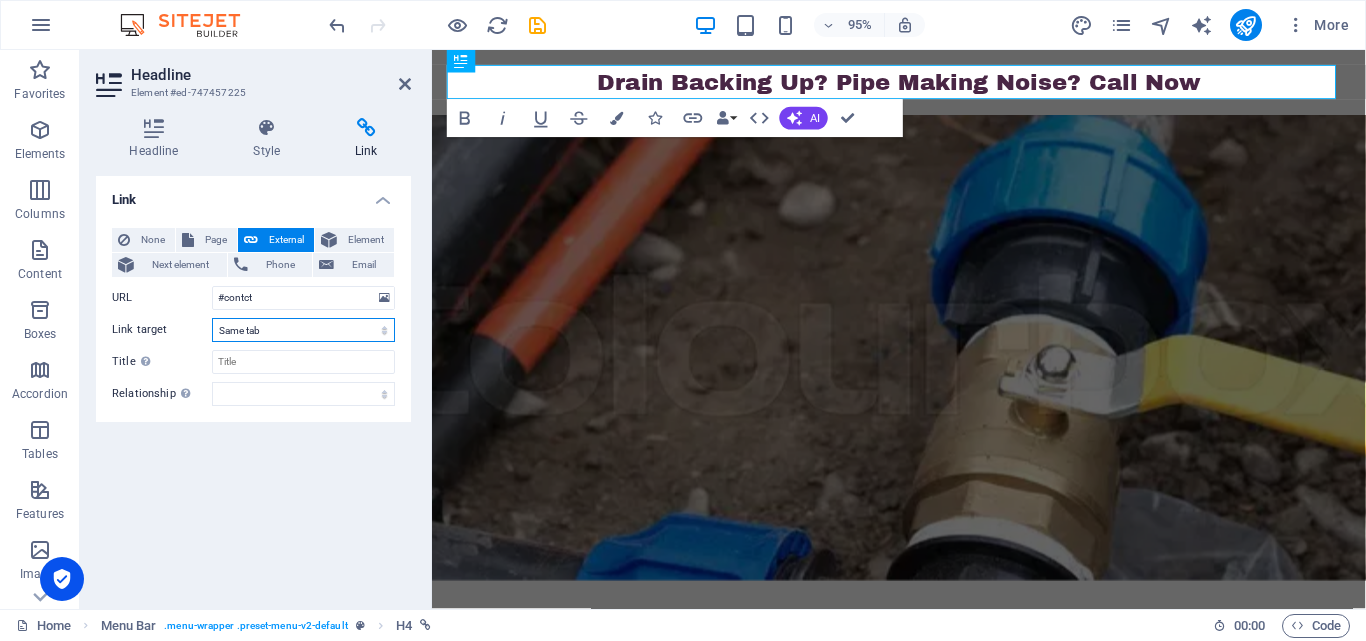 click on "New tab Same tab Overlay" at bounding box center [303, 330] 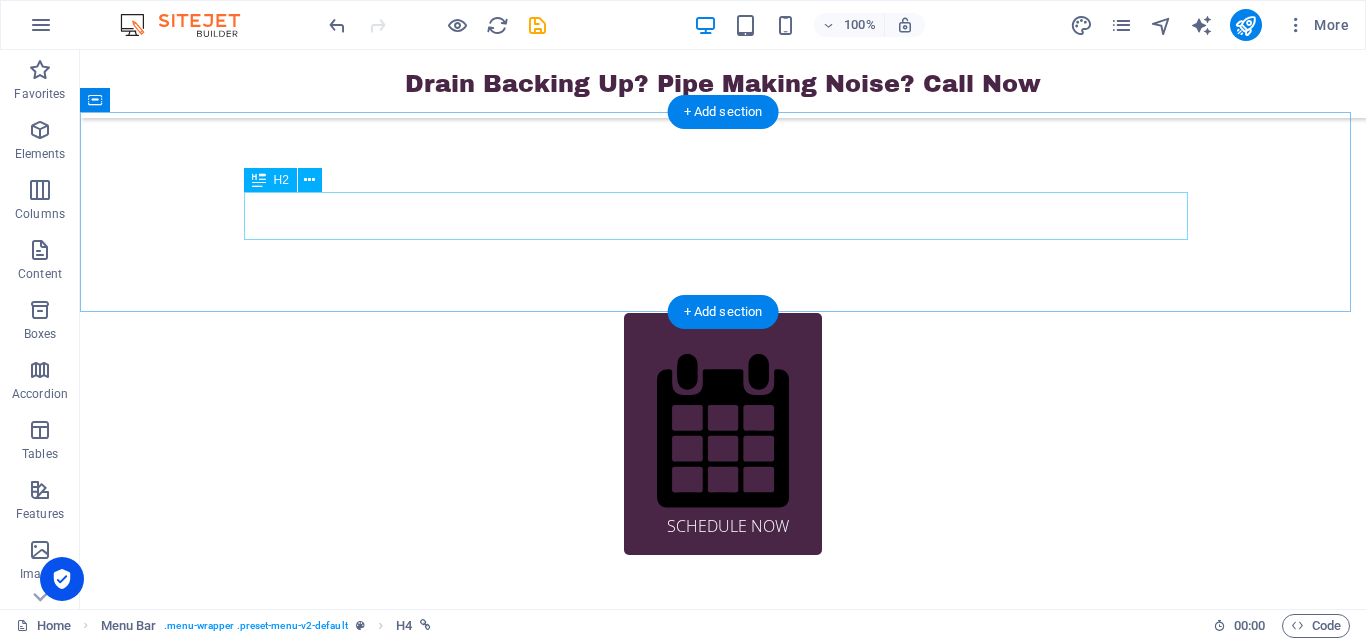scroll, scrollTop: 700, scrollLeft: 0, axis: vertical 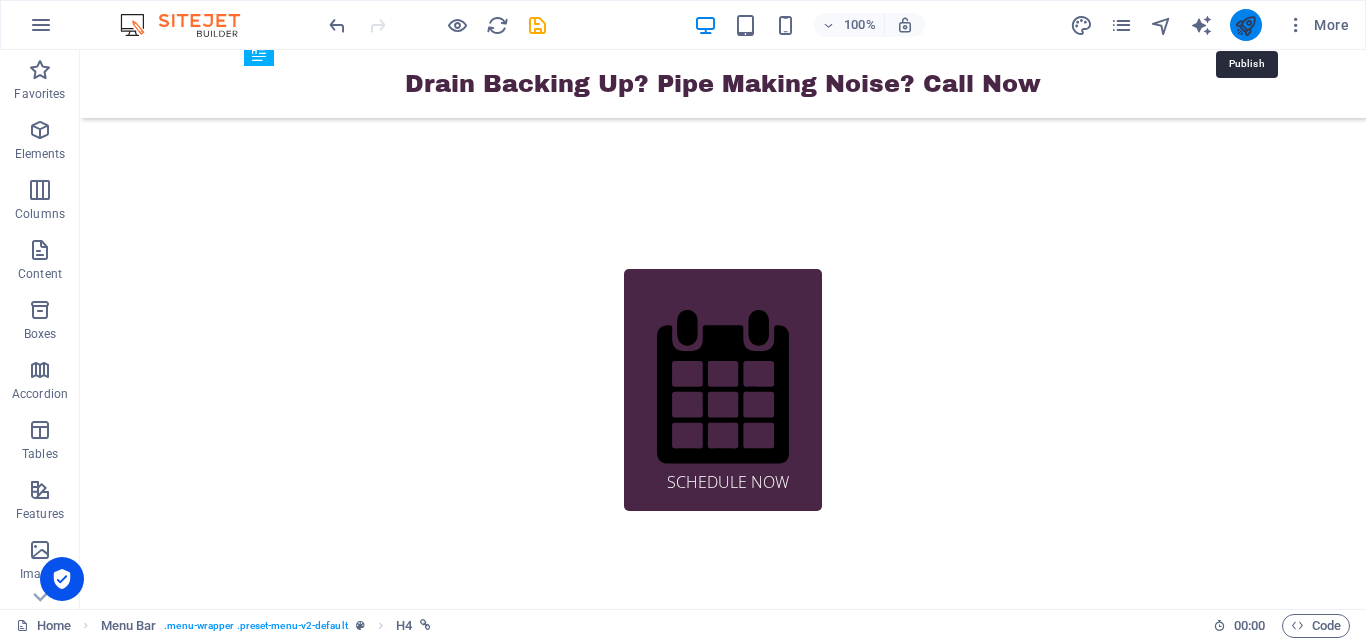 click at bounding box center [1245, 25] 